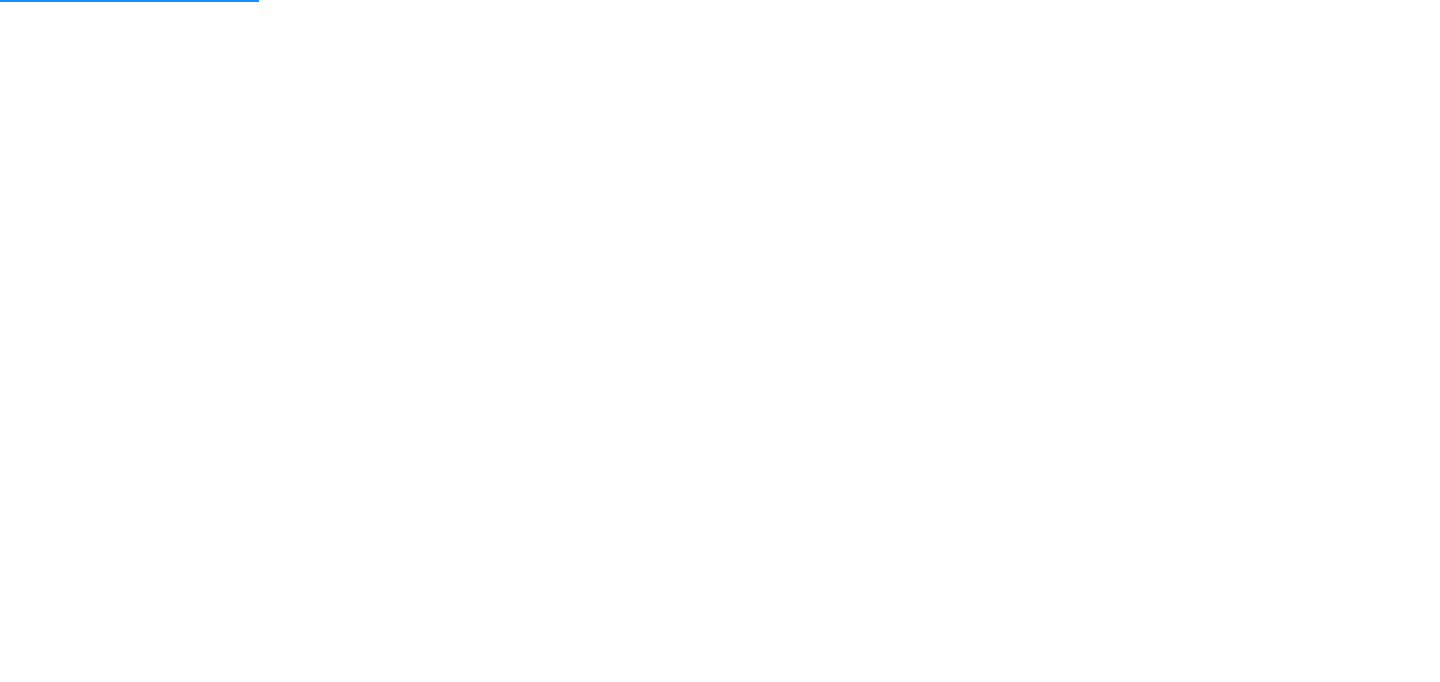 scroll, scrollTop: 0, scrollLeft: 0, axis: both 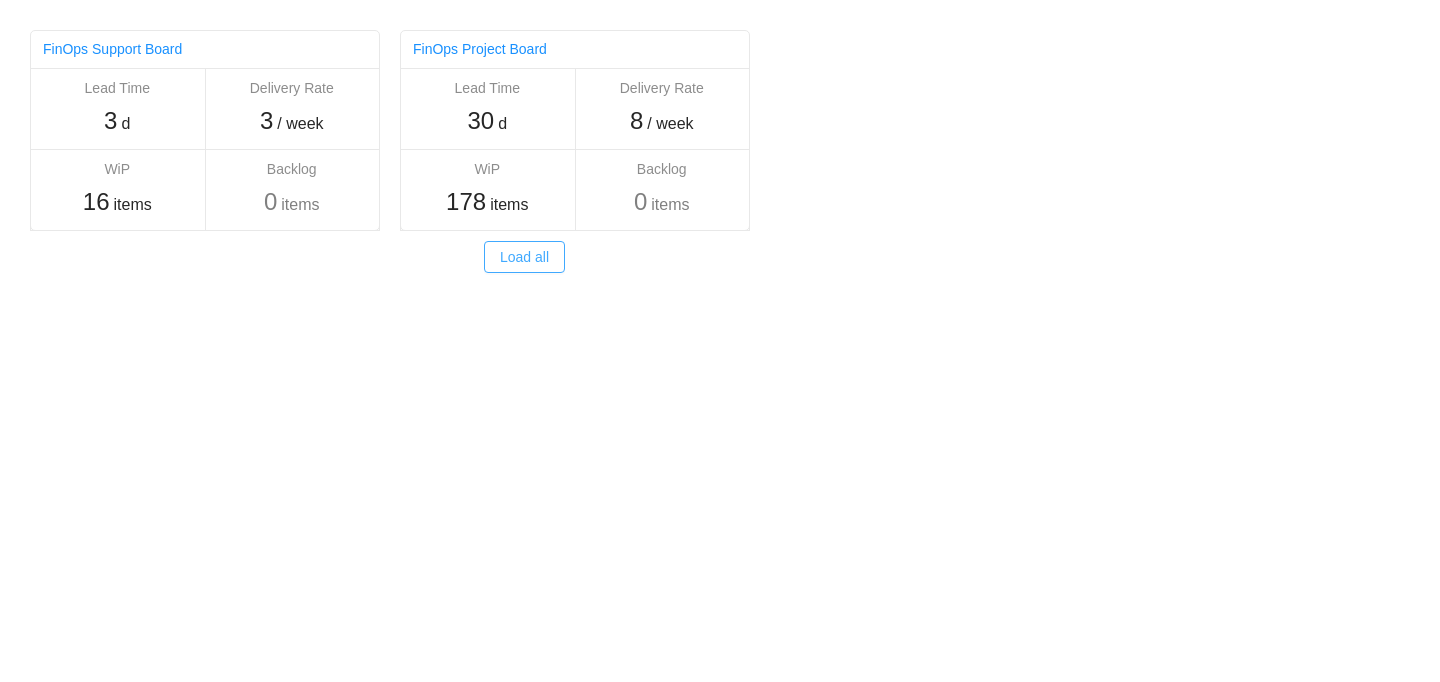 click on "Load all" at bounding box center (524, 257) 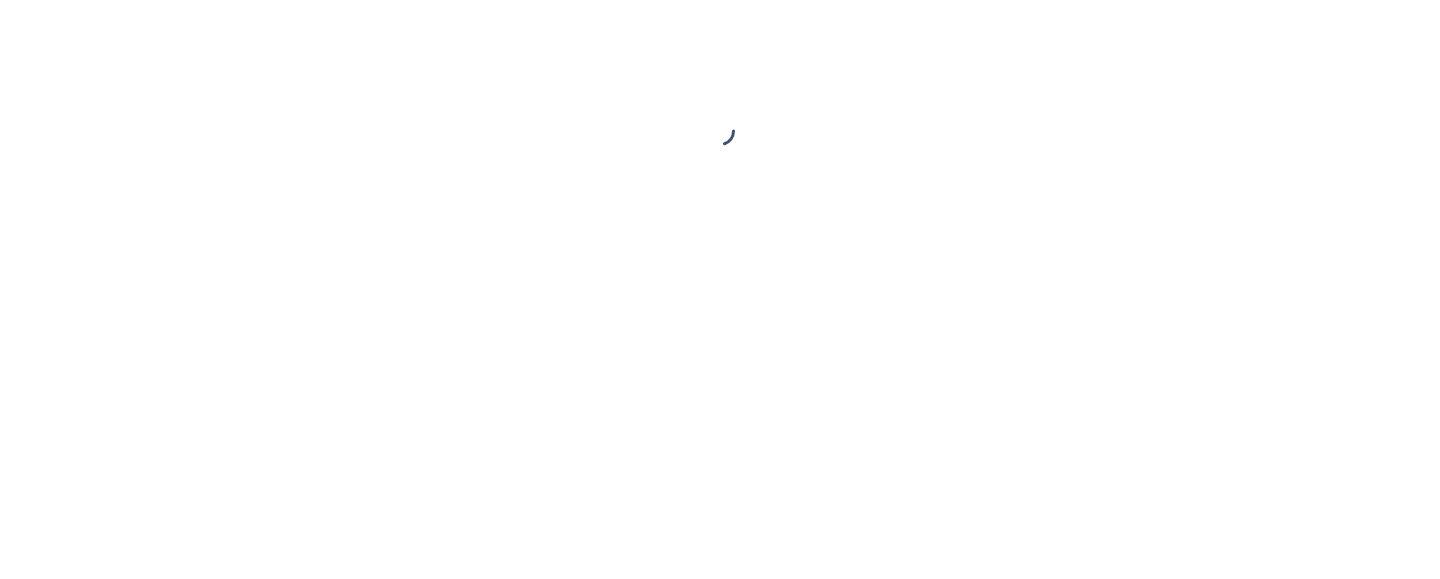 scroll, scrollTop: 0, scrollLeft: 0, axis: both 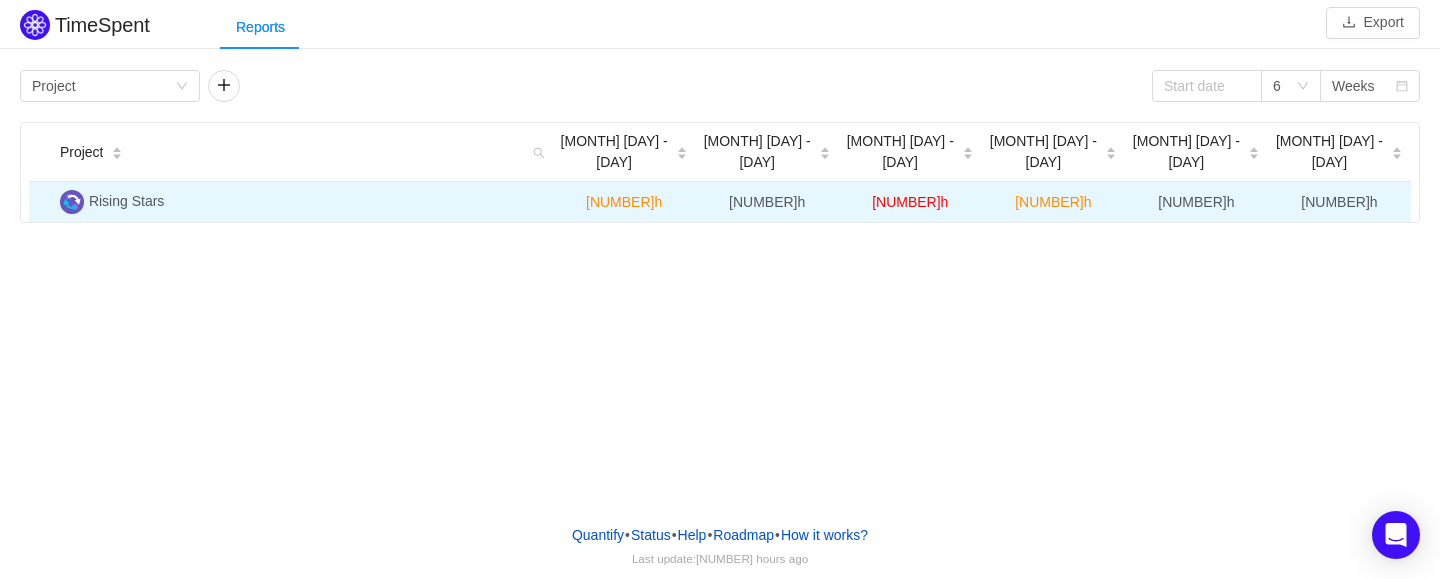 click on "Rising Stars" at bounding box center [126, 201] 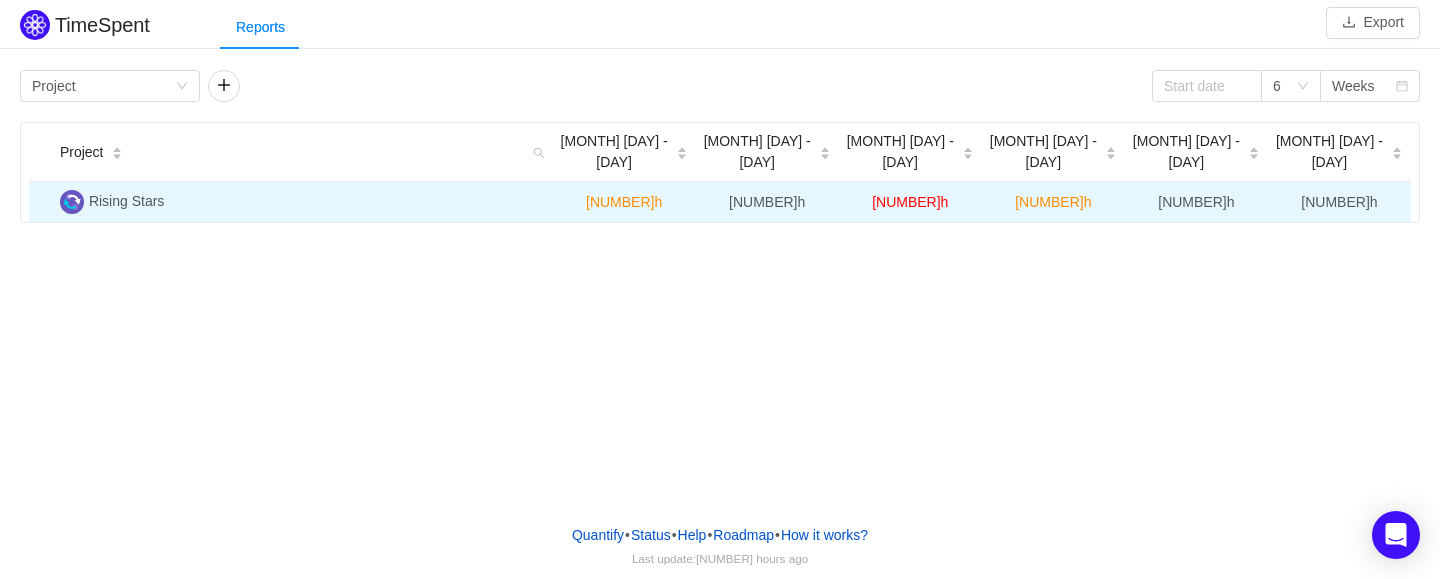 click at bounding box center [72, 202] 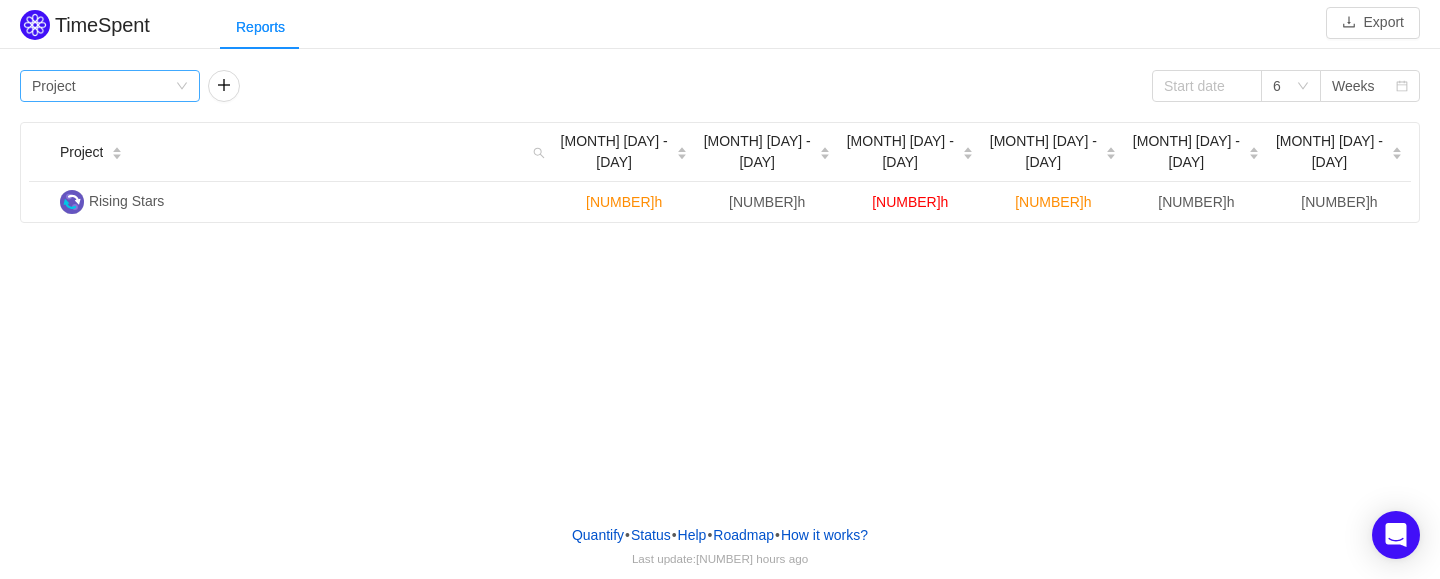 click 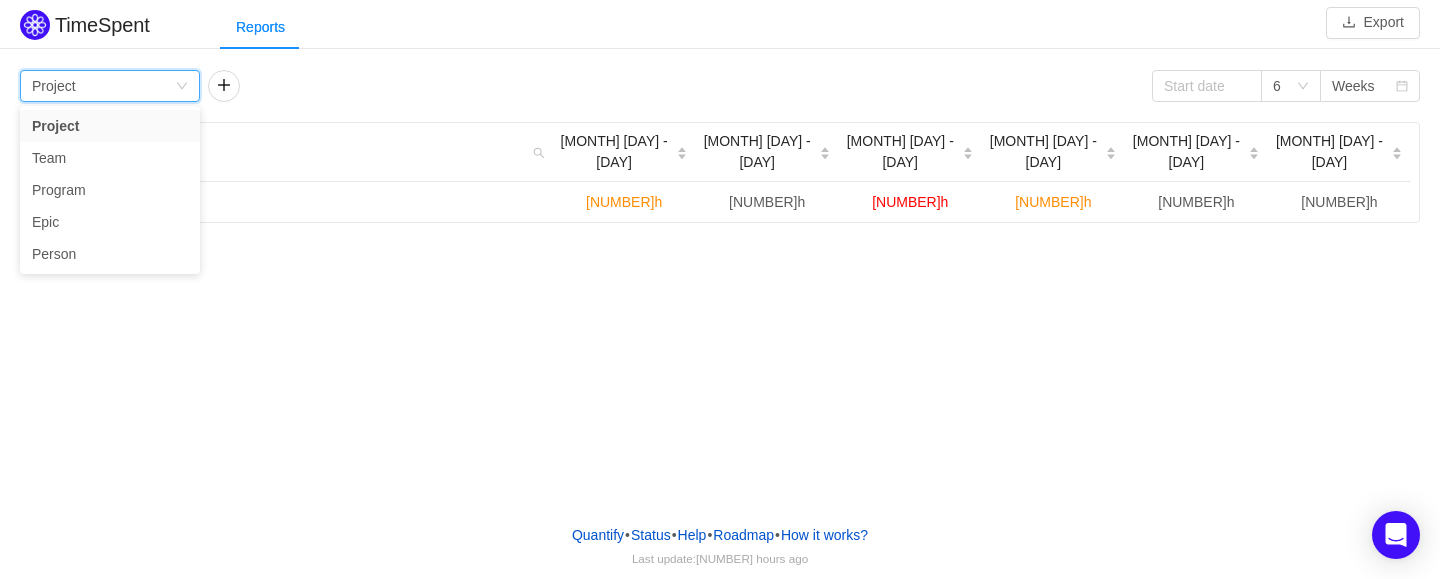 click on "TimeSpent  Export Reports Group by  Project   6   Weeks  Project Jun 23 - 29 Jun 30 - Jul 6 Jul 7 - 13 Jul 14 - 20 Jul 21 - 27 Jul 28 - Aug 3  Rising Stars   224h   210h   245h   225h   209h   193h" at bounding box center [720, 254] 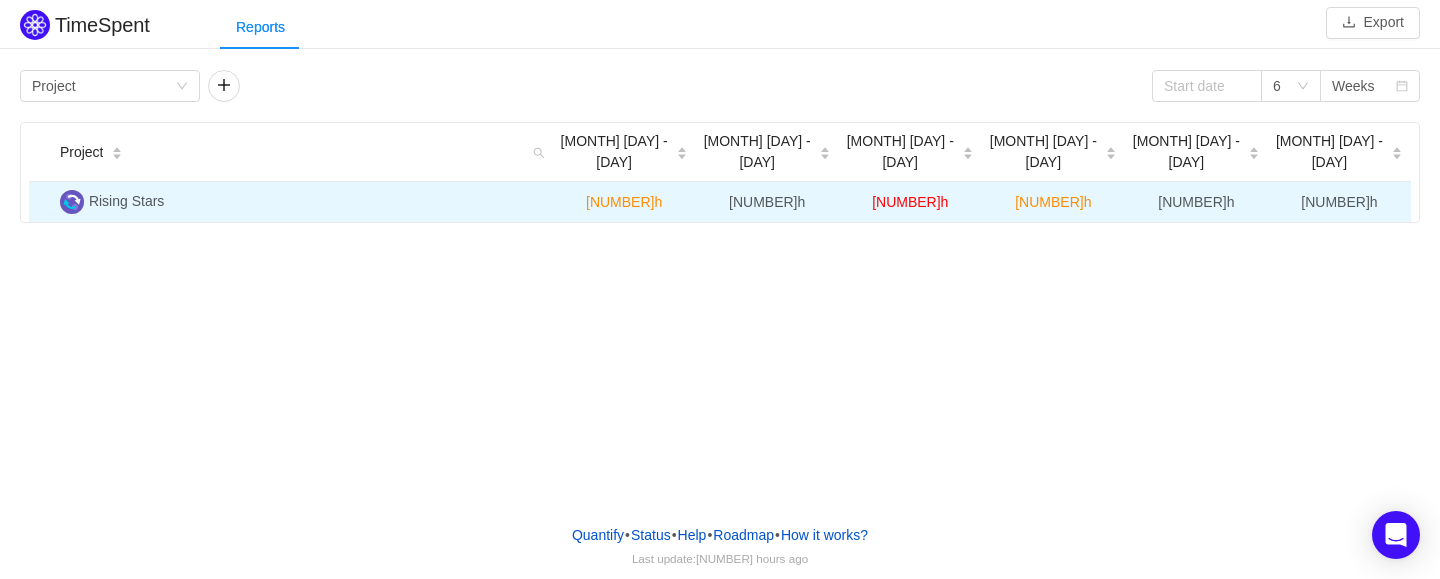click on "Rising Stars" at bounding box center (126, 201) 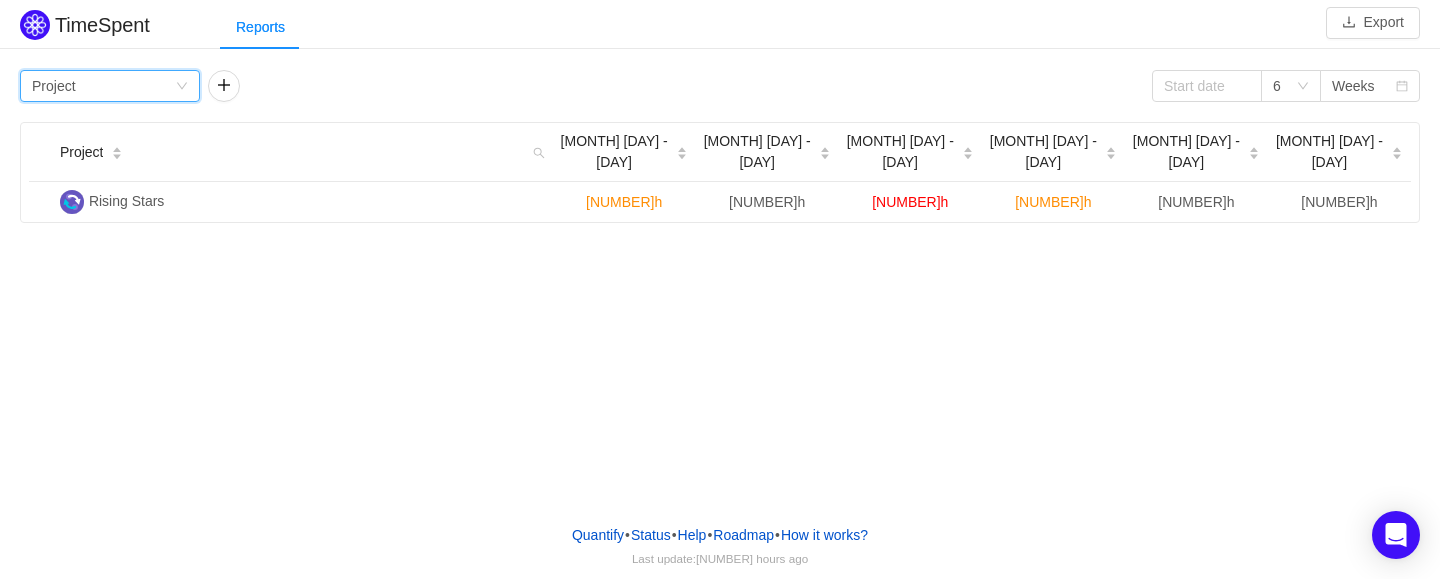 click on "Group by  Project" at bounding box center [110, 86] 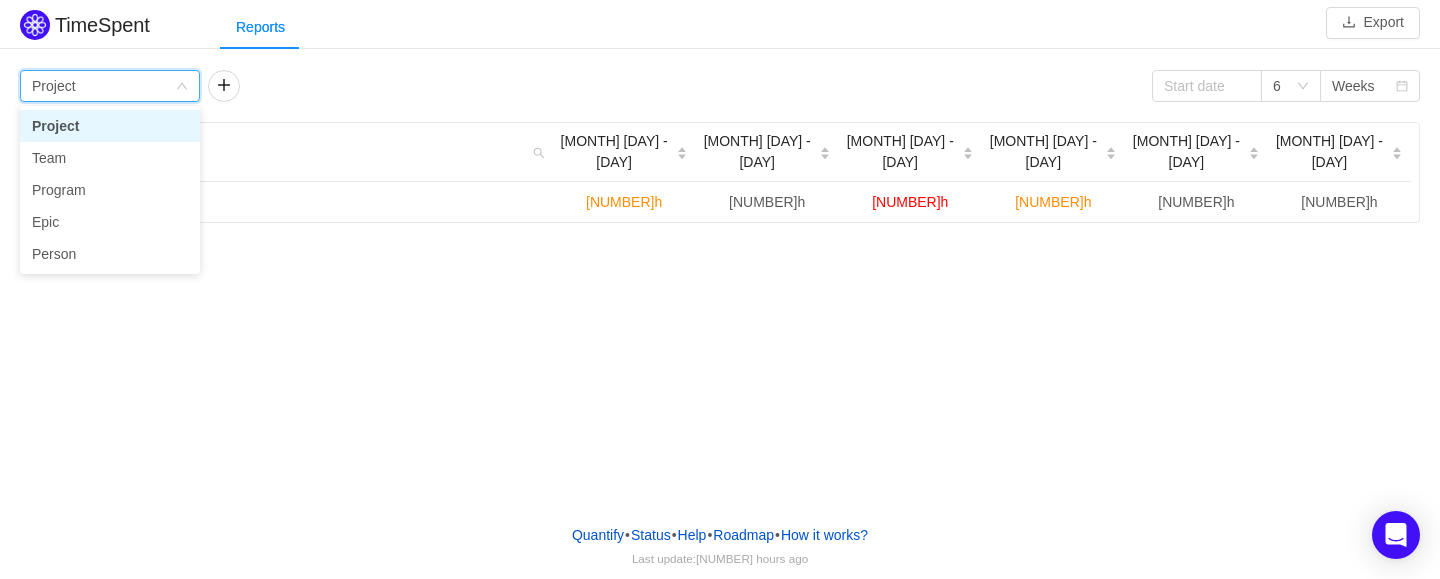 click on "Project" at bounding box center [110, 126] 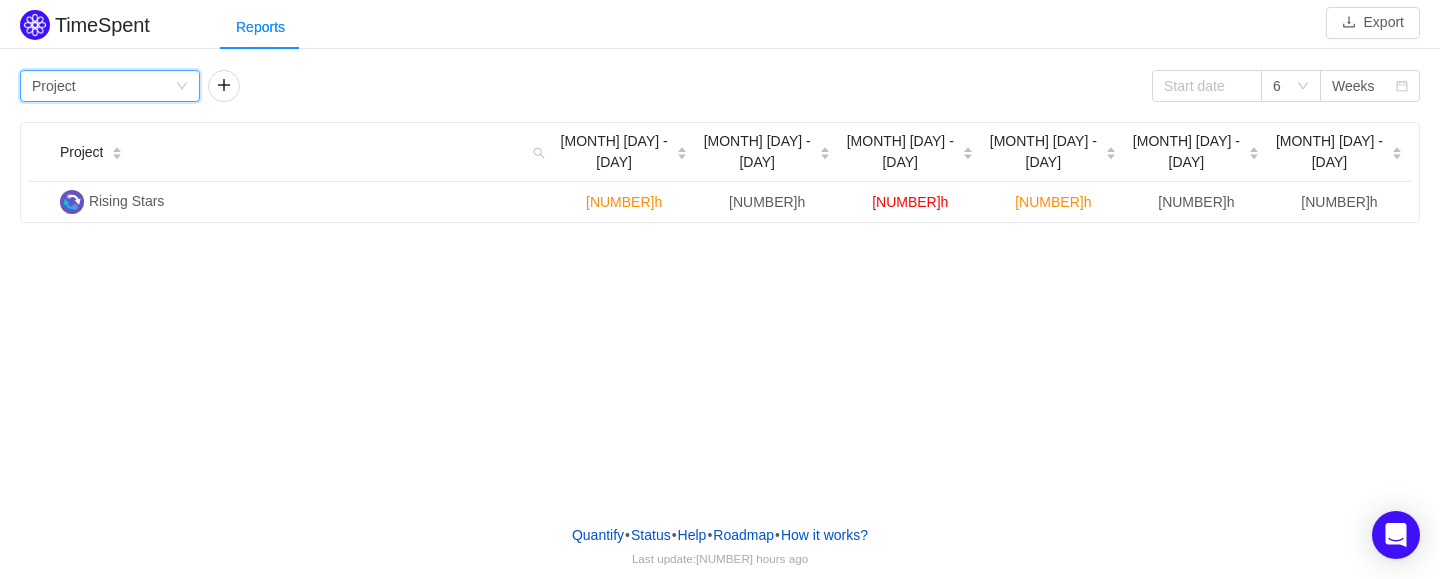 click on "Group by  Project" at bounding box center (110, 86) 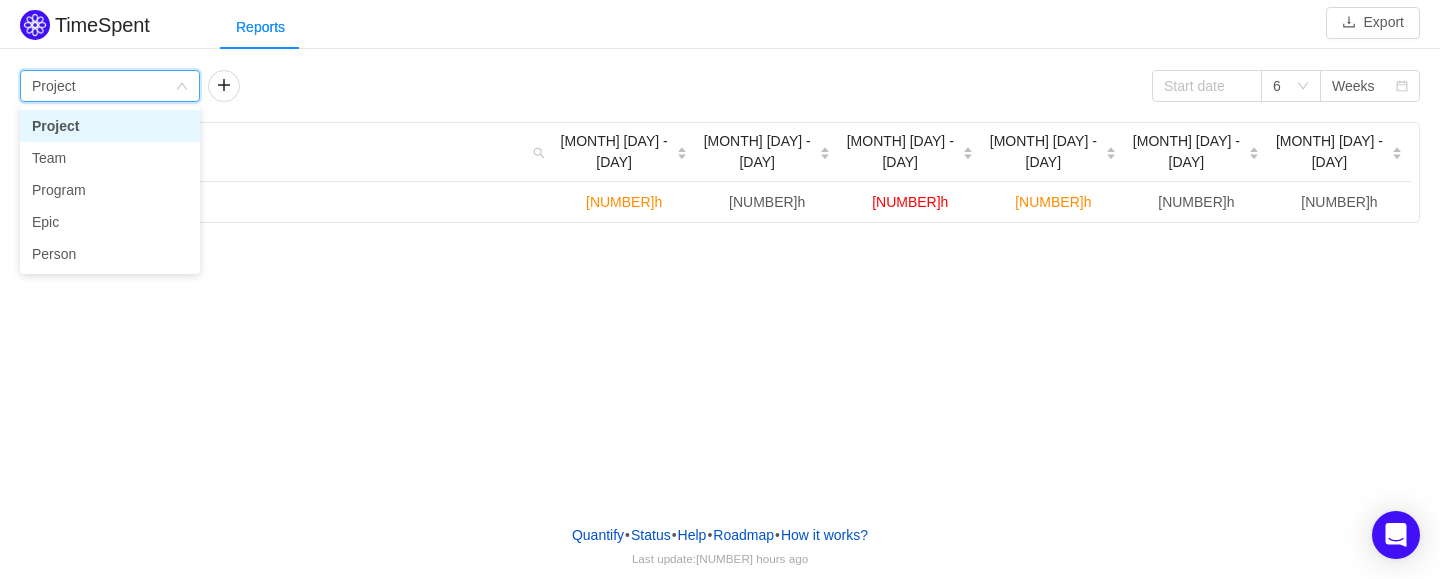 click on "Group by  Project" at bounding box center (110, 86) 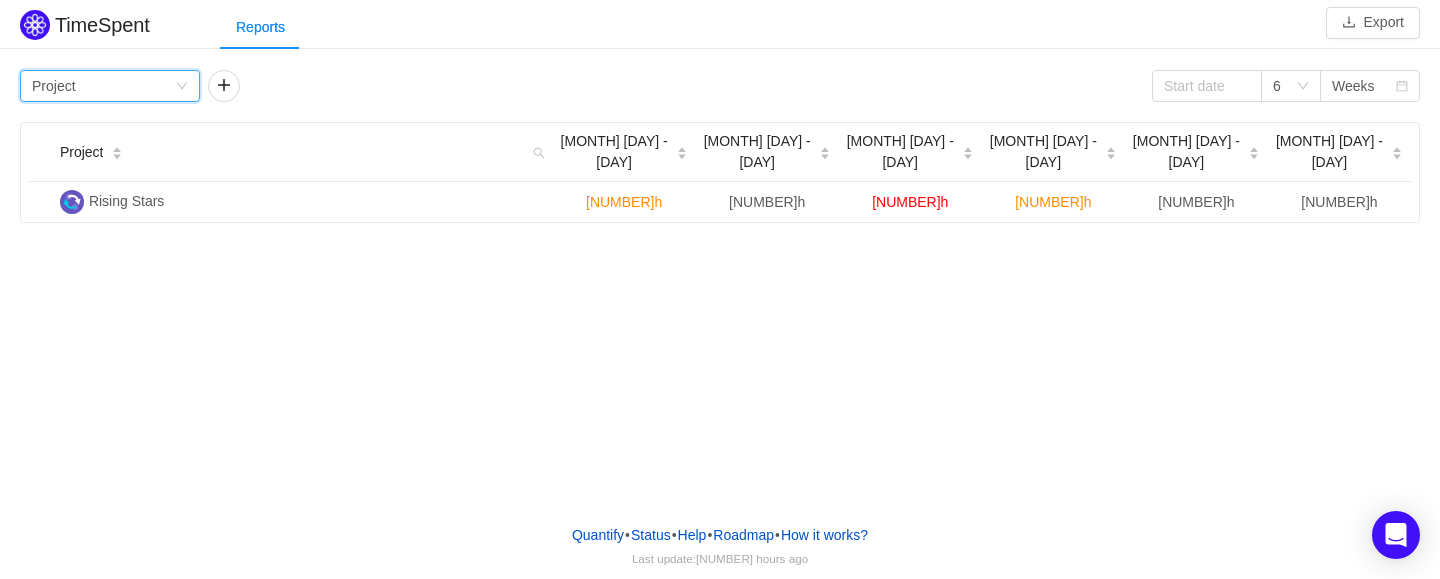 click on "TimeSpent  Export Reports Group by  Project   6   Weeks  Project Jun 23 - 29 Jun 30 - Jul 6 Jul 7 - 13 Jul 14 - 20 Jul 21 - 27 Jul 28 - Aug 3  Rising Stars   224h   210h   245h   225h   209h   193h" at bounding box center [720, 254] 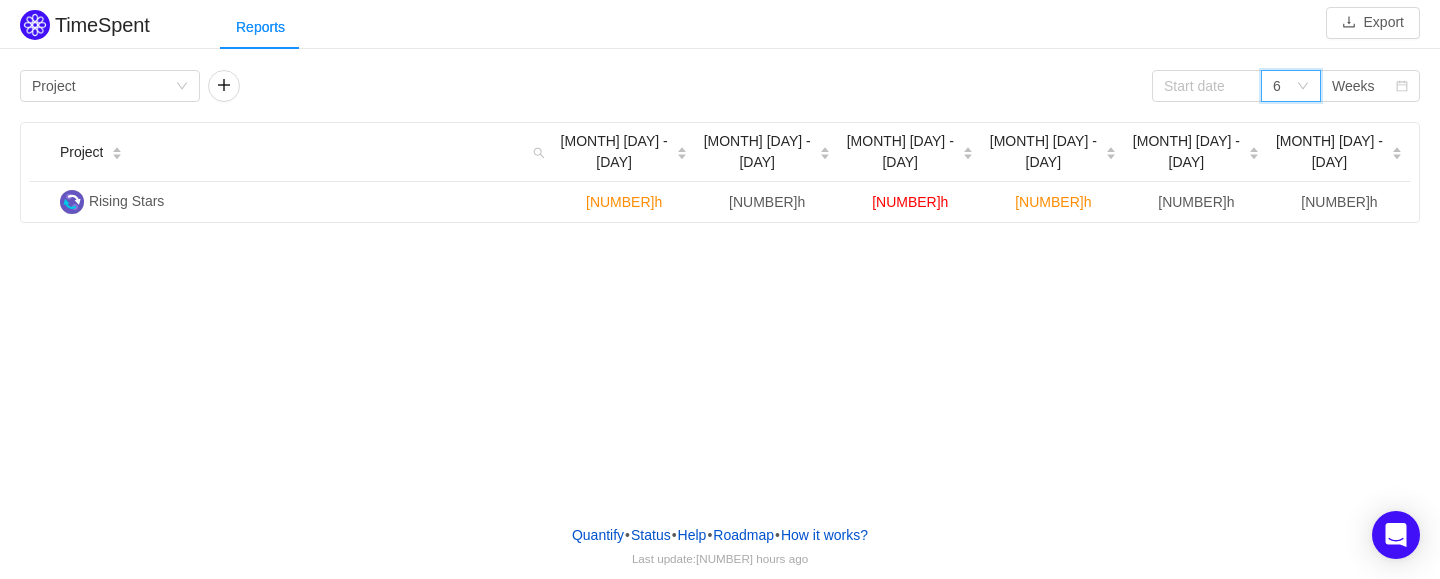 click 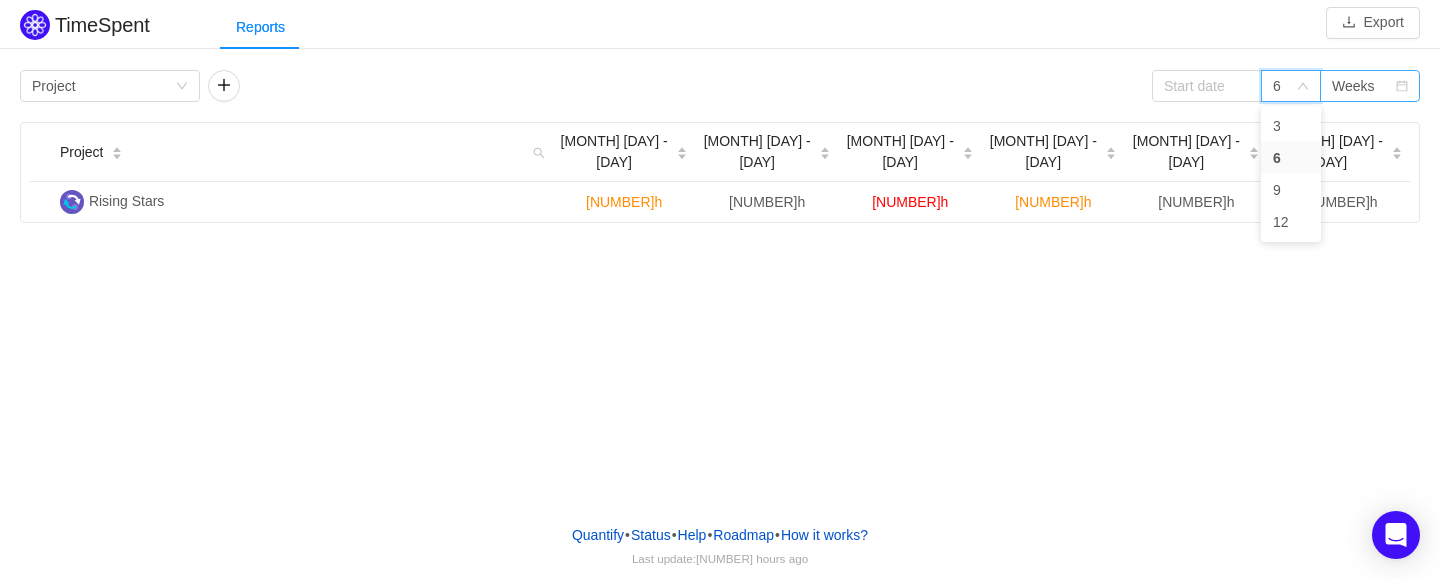 click on "Weeks" at bounding box center (1353, 86) 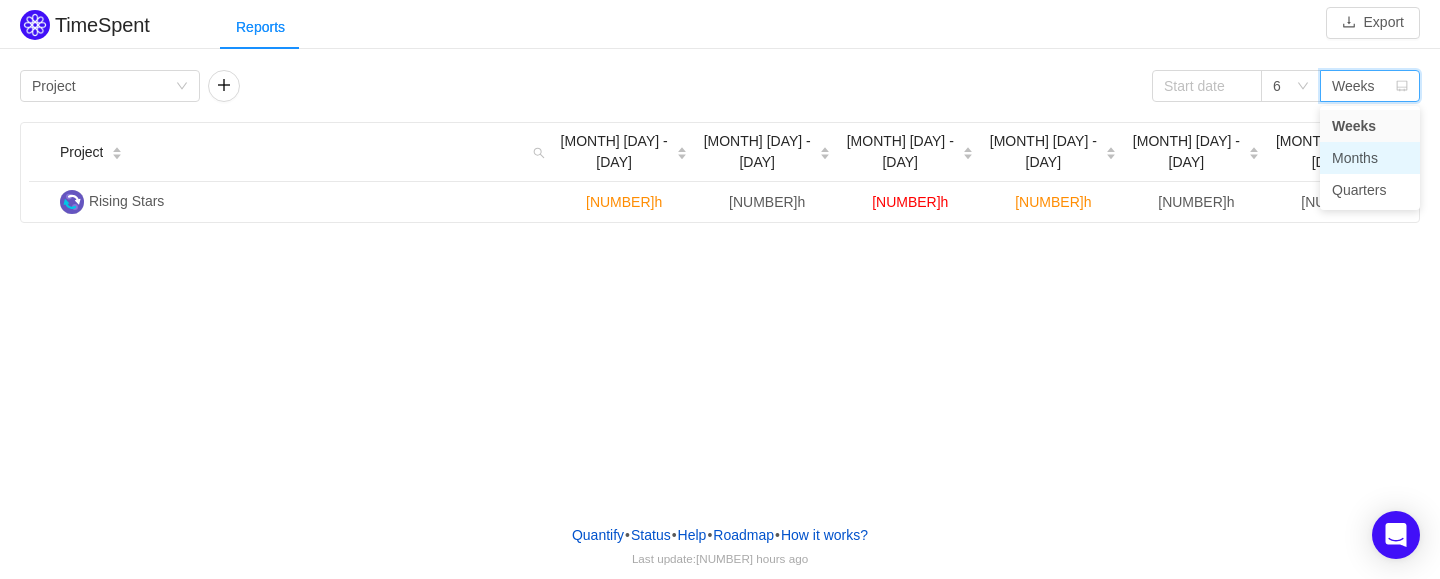 click on "Months" at bounding box center (1370, 158) 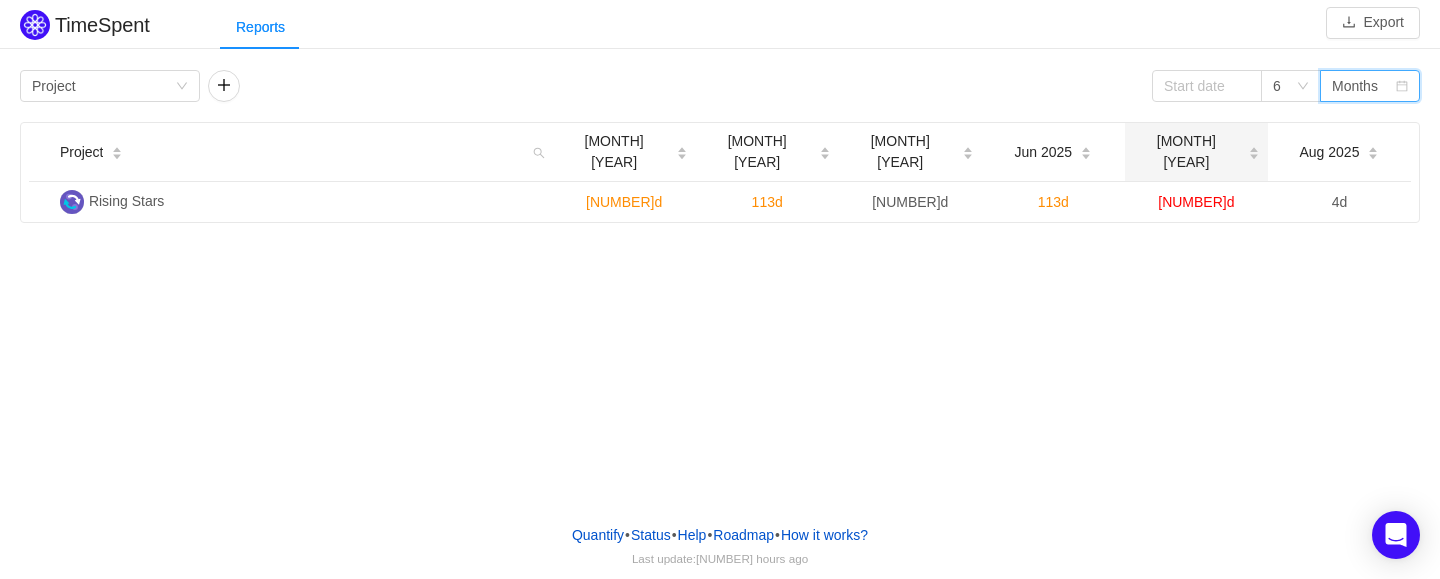 click on "Jul 2025" at bounding box center (1186, 152) 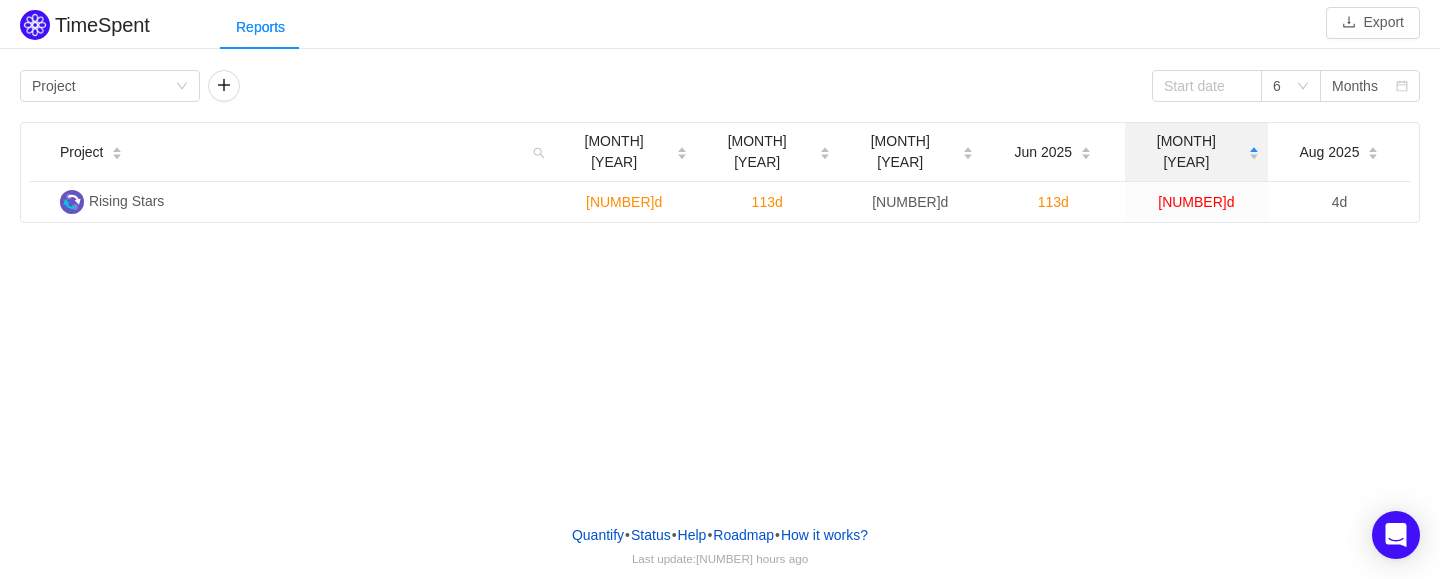 click on "Jul 2025" at bounding box center (1186, 152) 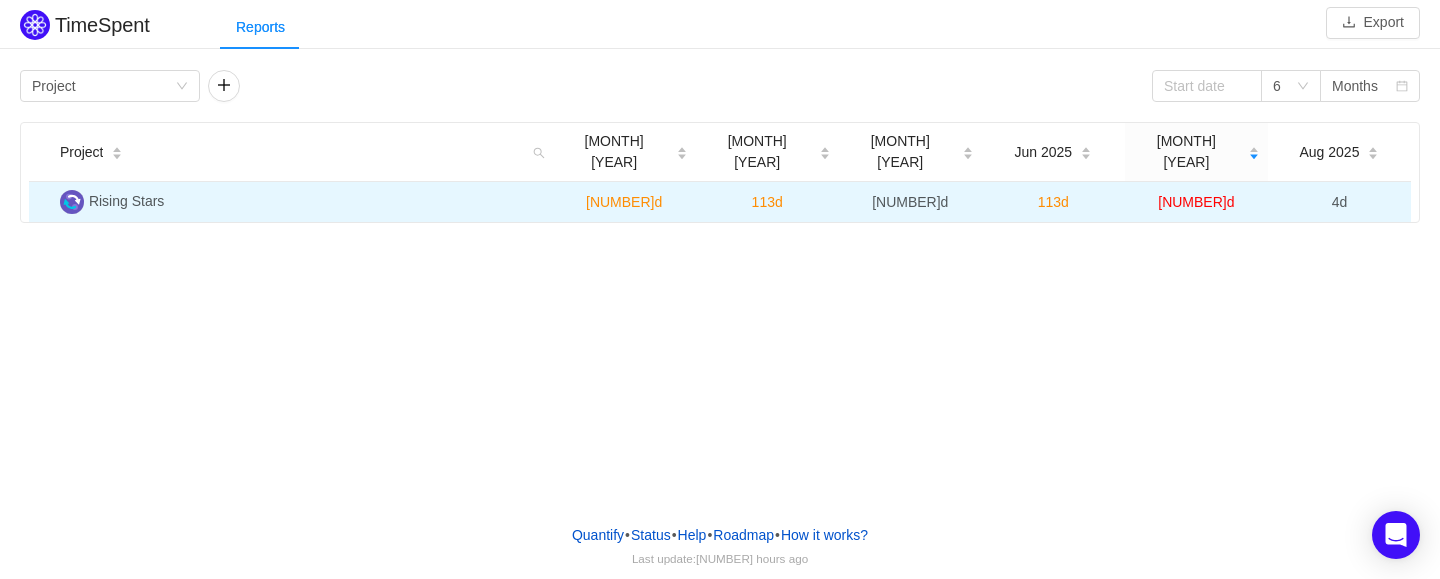 click on "125d" at bounding box center [1196, 202] 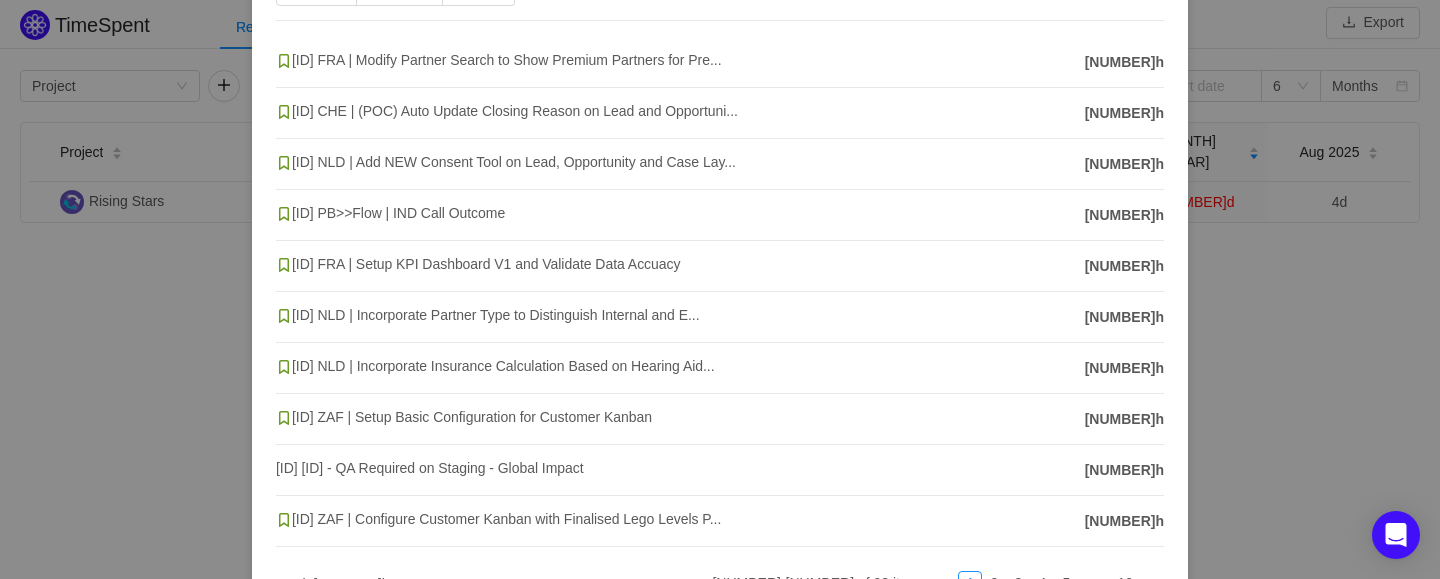 scroll, scrollTop: 0, scrollLeft: 0, axis: both 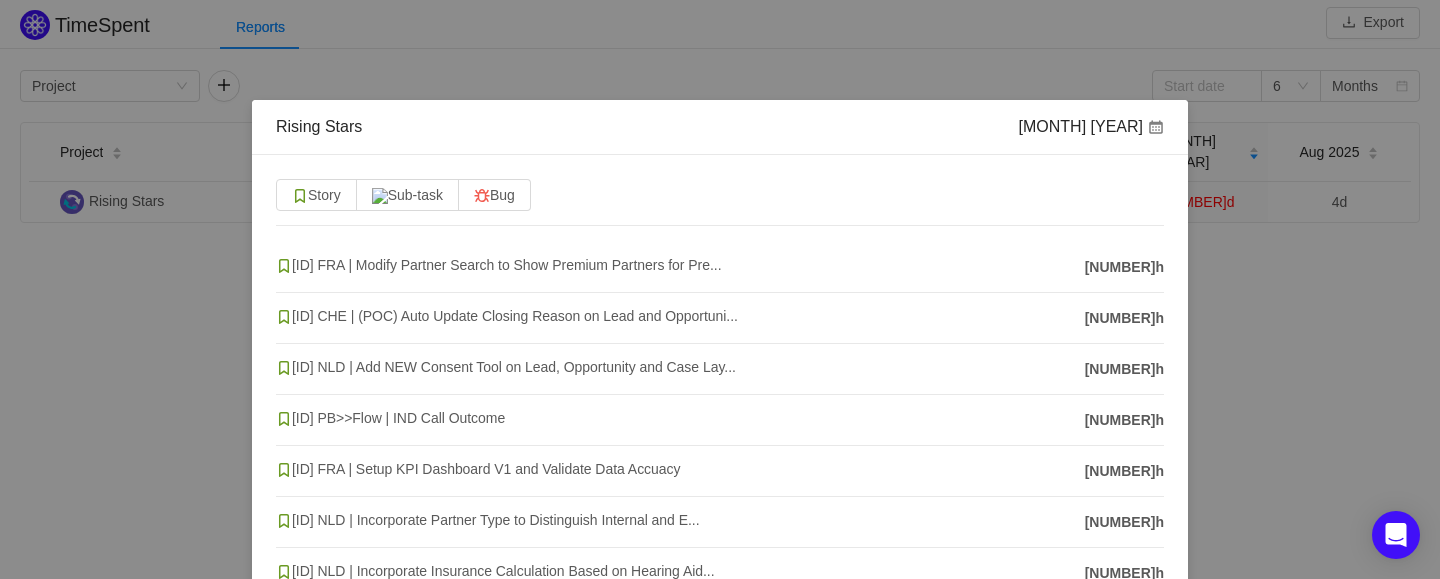 drag, startPoint x: 1297, startPoint y: 267, endPoint x: 1099, endPoint y: 224, distance: 202.6154 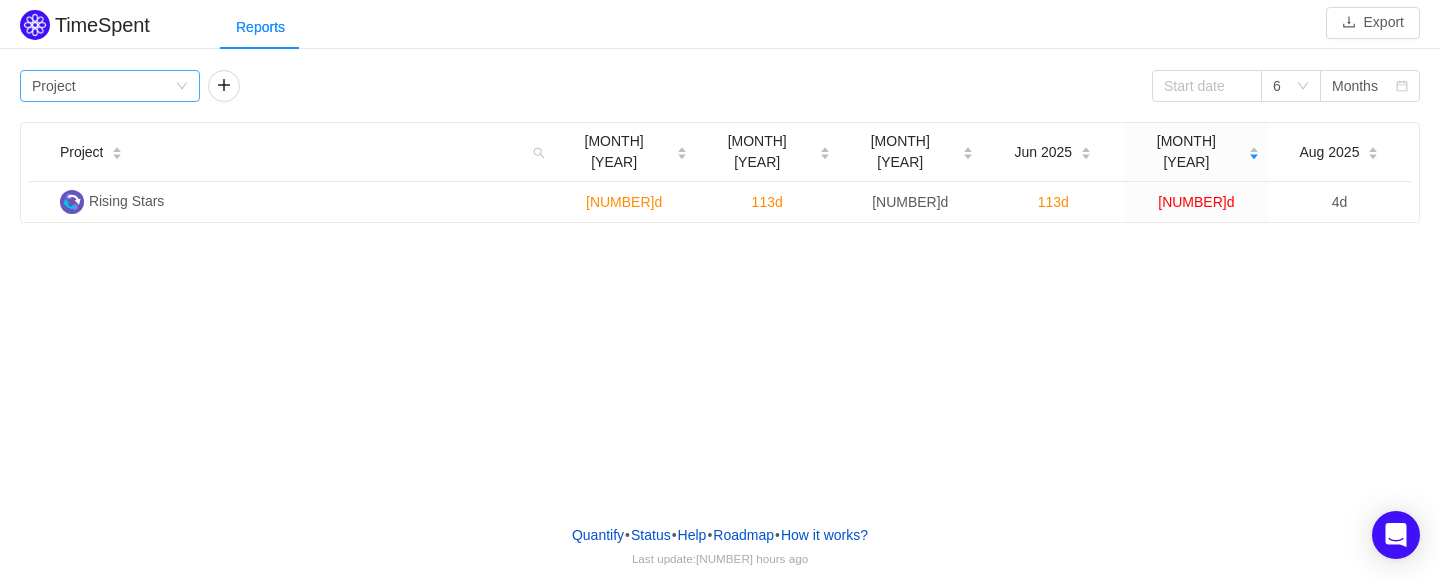click on "Group by  Project" at bounding box center [110, 86] 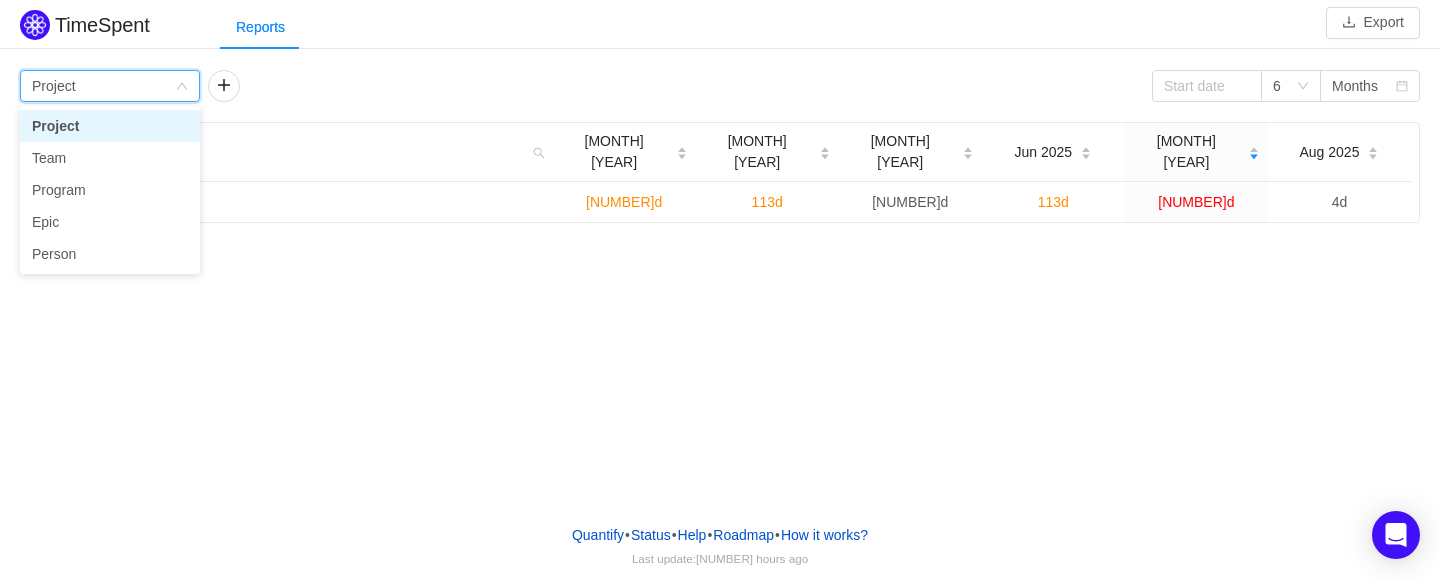 click on "Project" at bounding box center [110, 126] 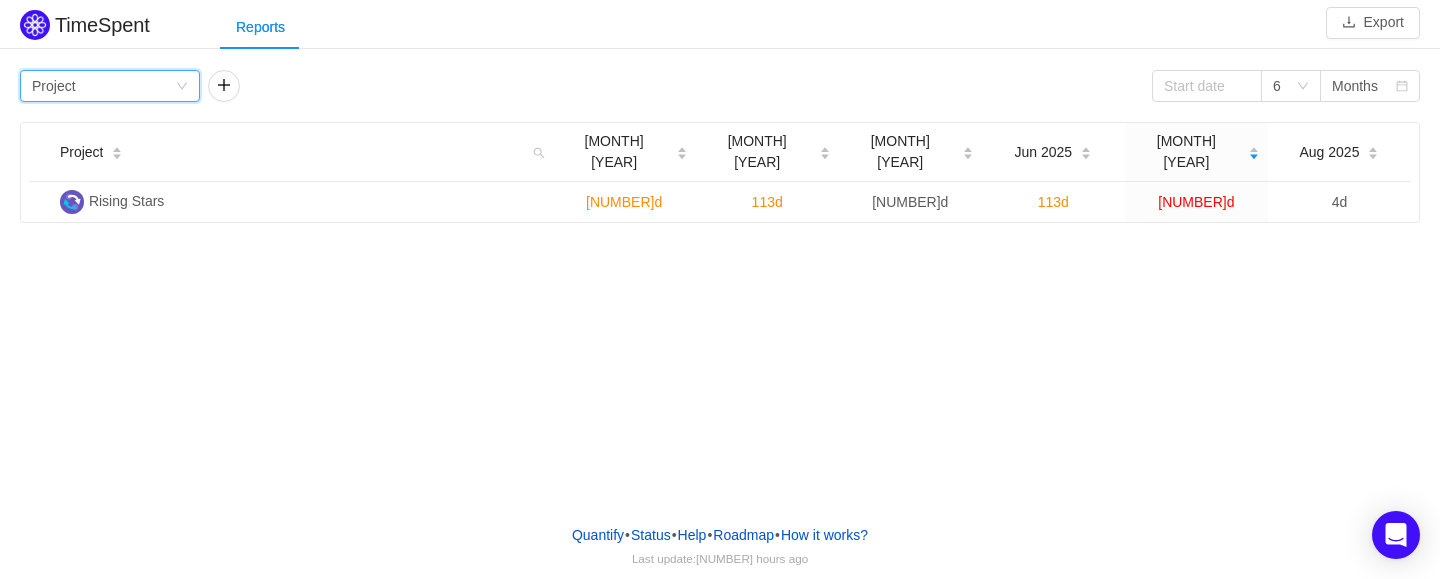 click on "TimeSpent  Export Reports Group by  Project   6   Months  Project Mar 2025 Apr 2025 May 2025 Jun 2025 Jul 2025 Aug 2025  Rising Stars   116d   113d   105d   113d   125d   4d" at bounding box center [720, 254] 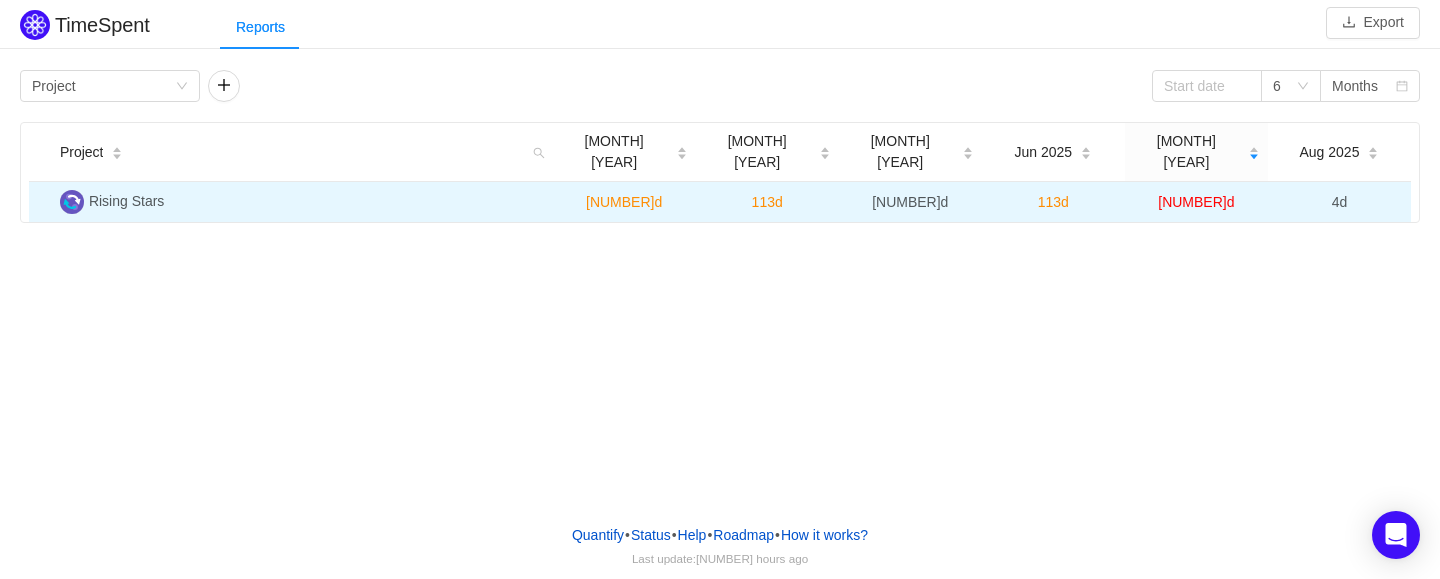 click on "[RISING_STARS]" at bounding box center (126, 201) 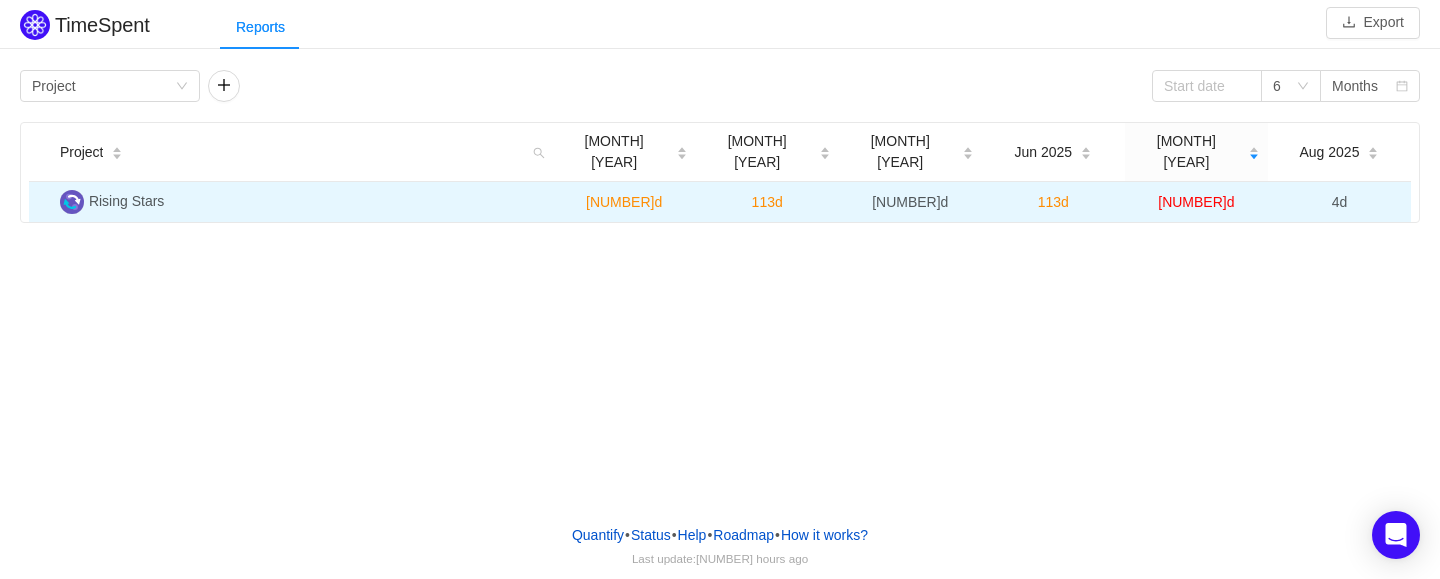 click on "125d" at bounding box center [1196, 202] 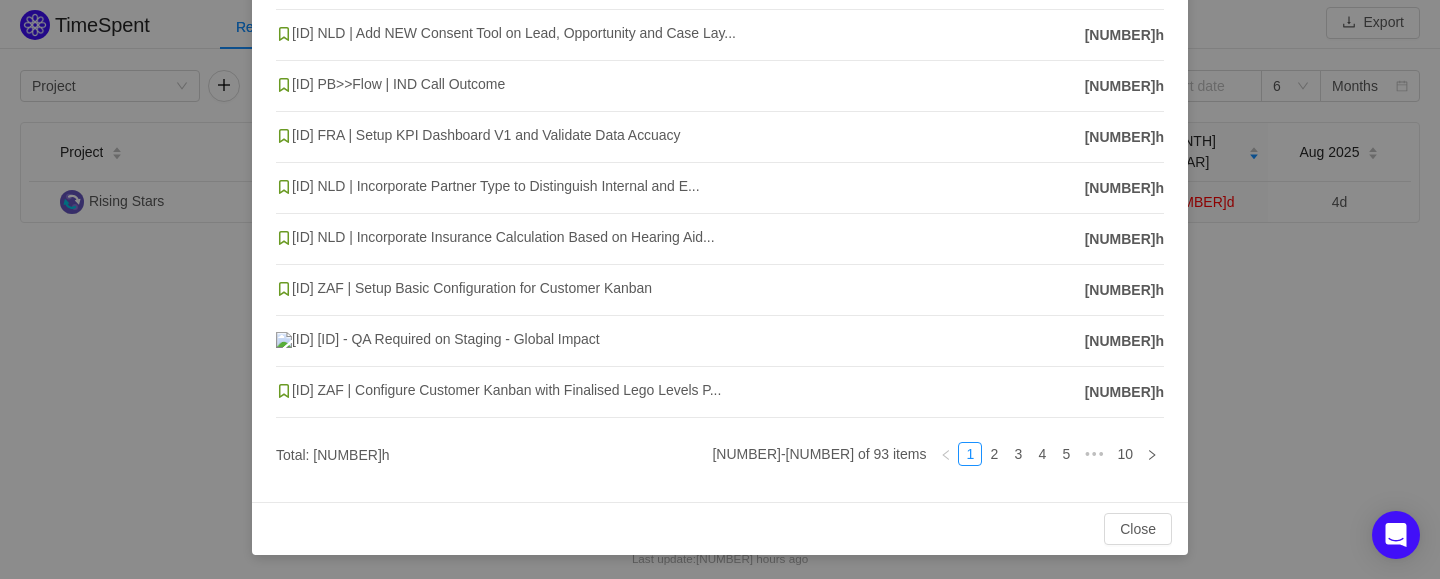 scroll, scrollTop: 344, scrollLeft: 0, axis: vertical 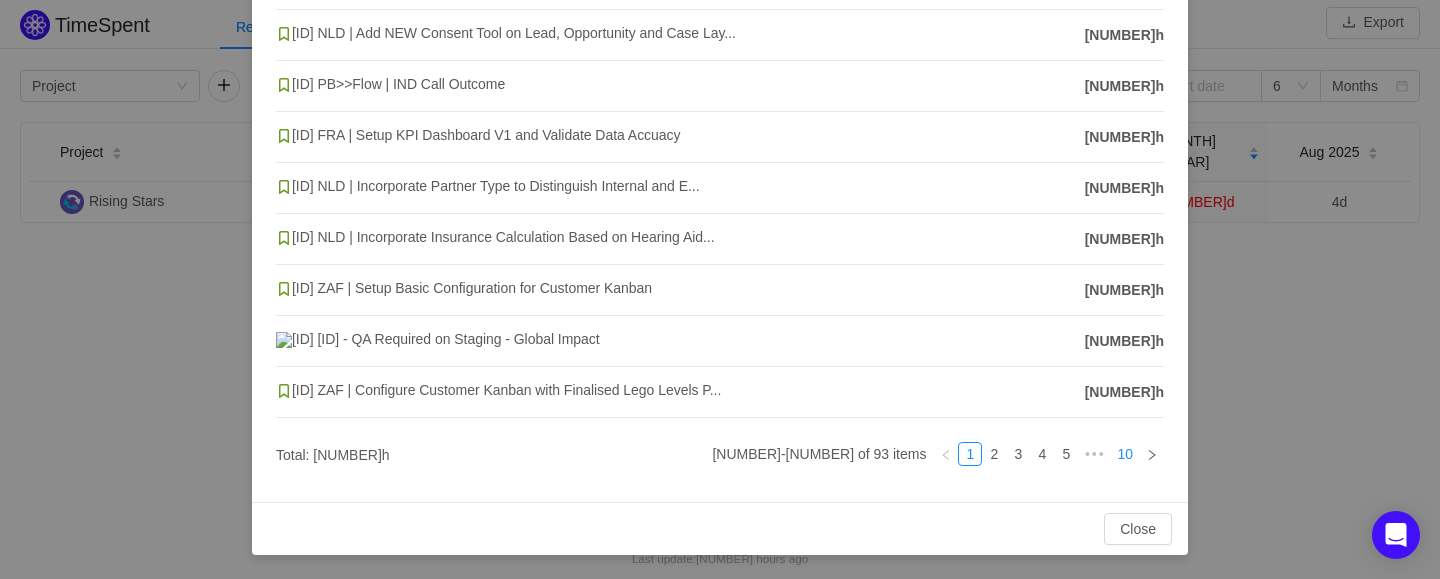 click on "10" at bounding box center [1125, 454] 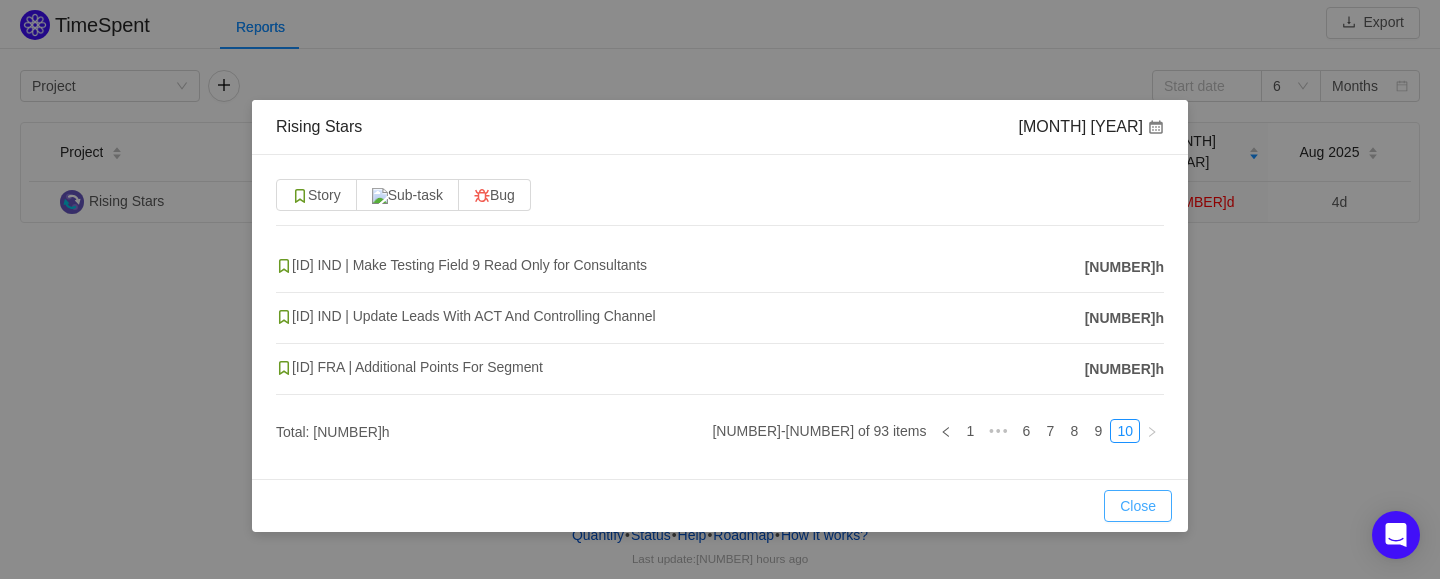 click on "Close" at bounding box center (1138, 506) 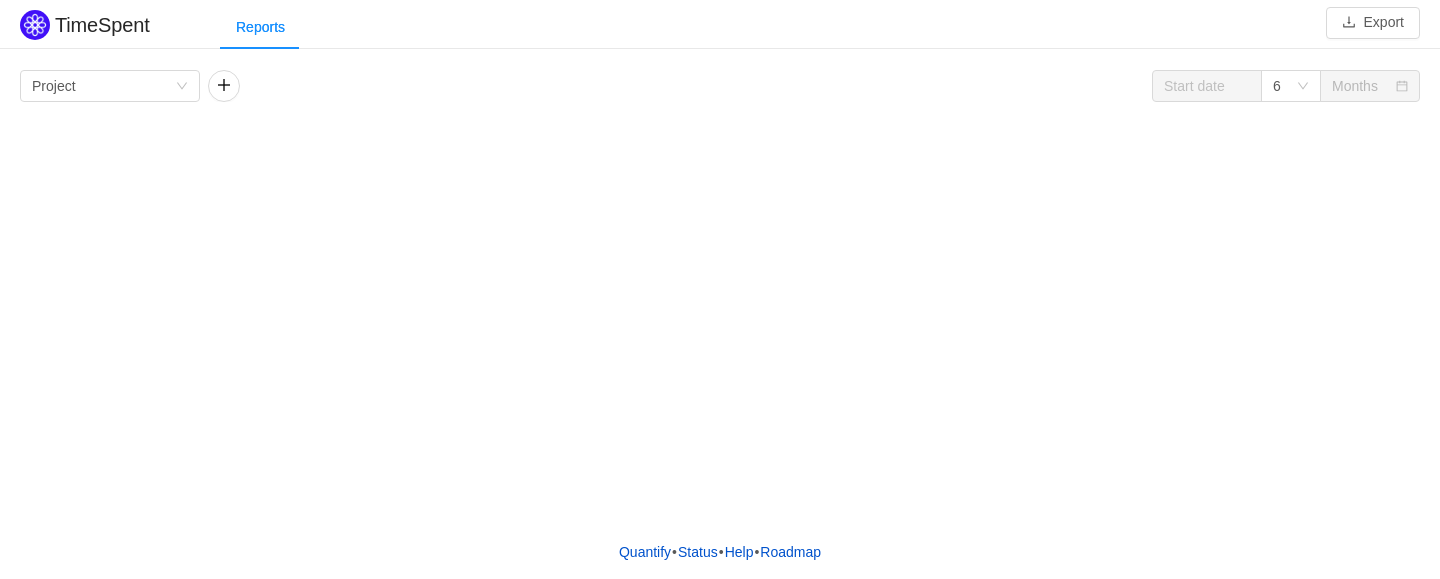 scroll, scrollTop: 0, scrollLeft: 0, axis: both 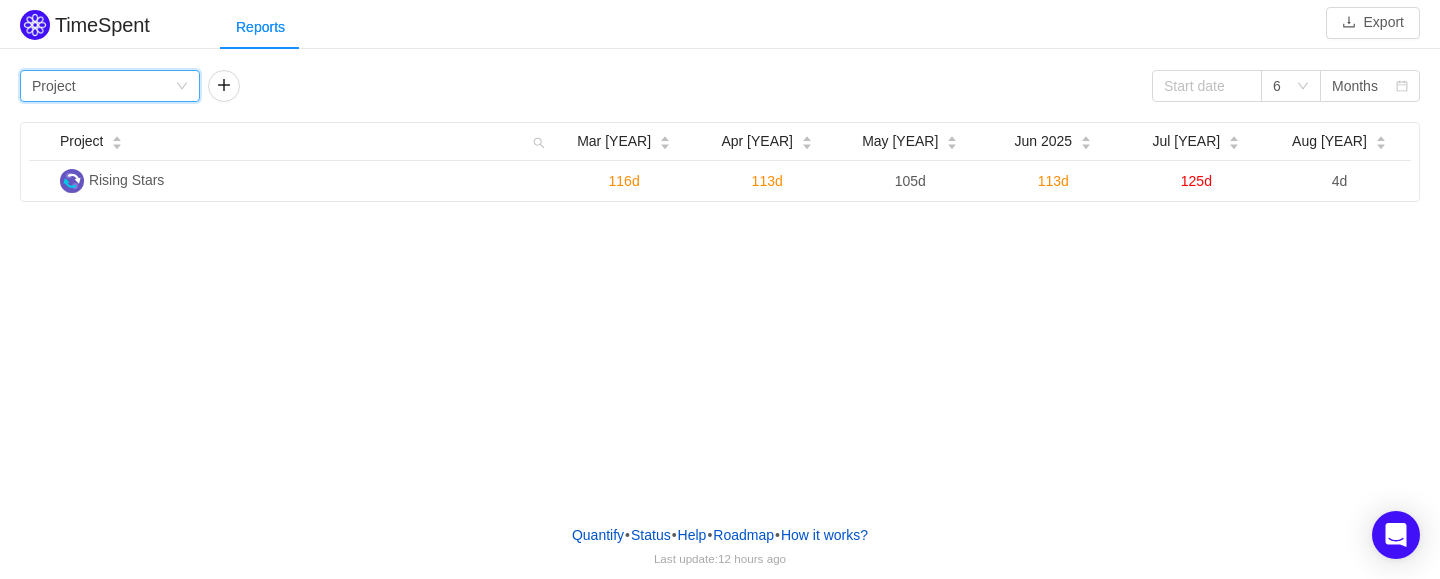 click on "Group by  Project" at bounding box center [103, 86] 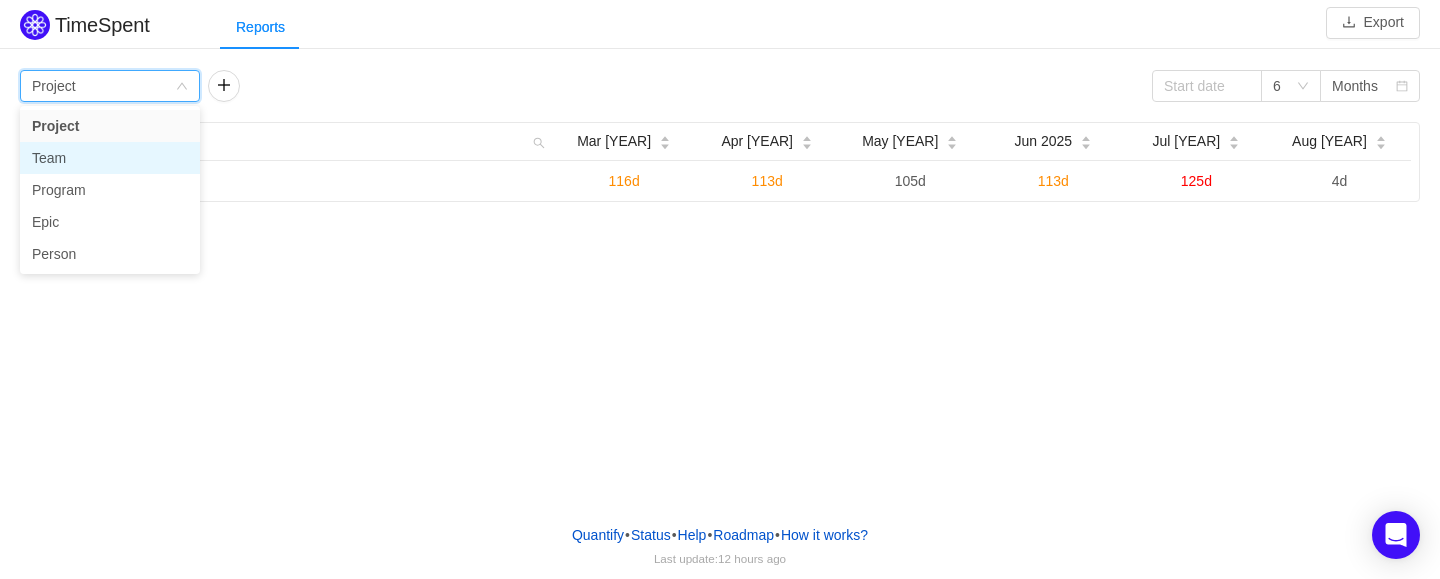 click on "Team" at bounding box center [110, 158] 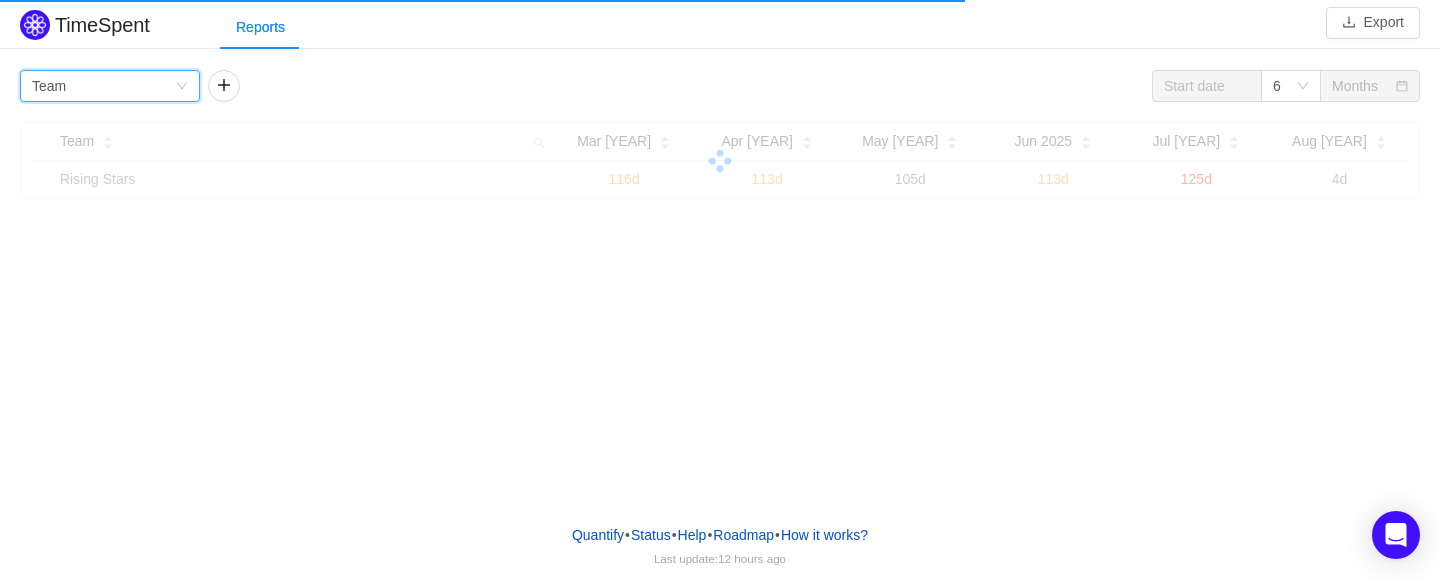 click 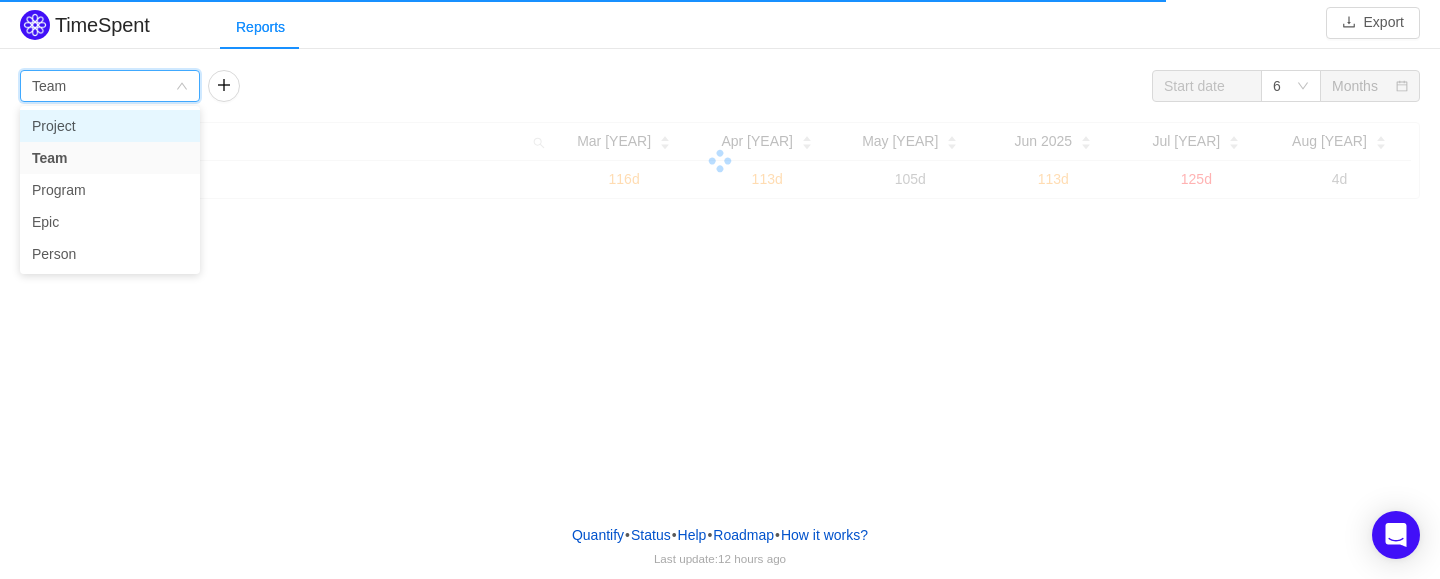 click on "Project" at bounding box center [110, 126] 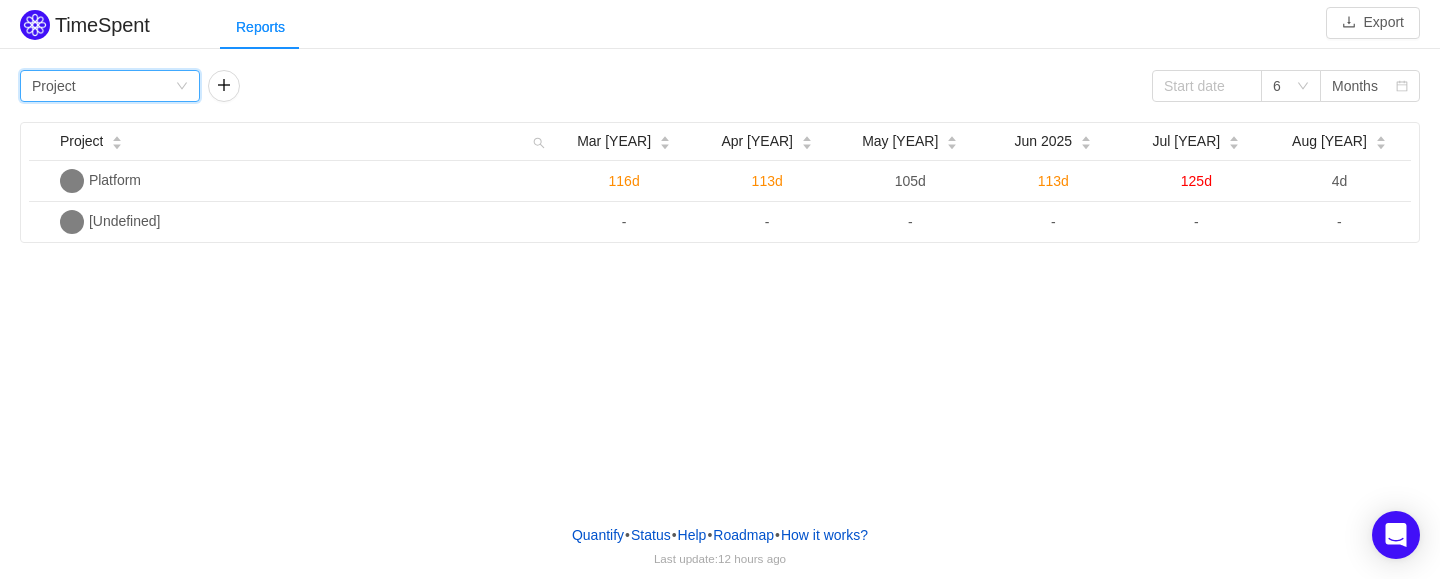 click on "Group by  Project" at bounding box center (103, 86) 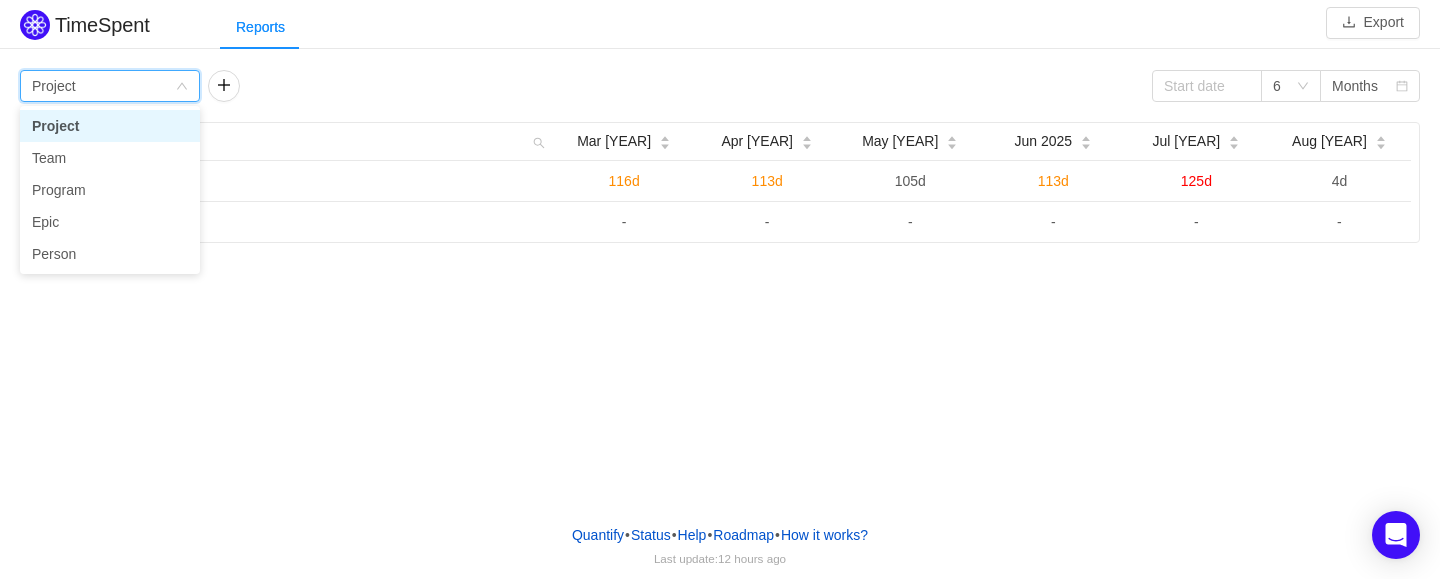 click on "Project" at bounding box center (110, 126) 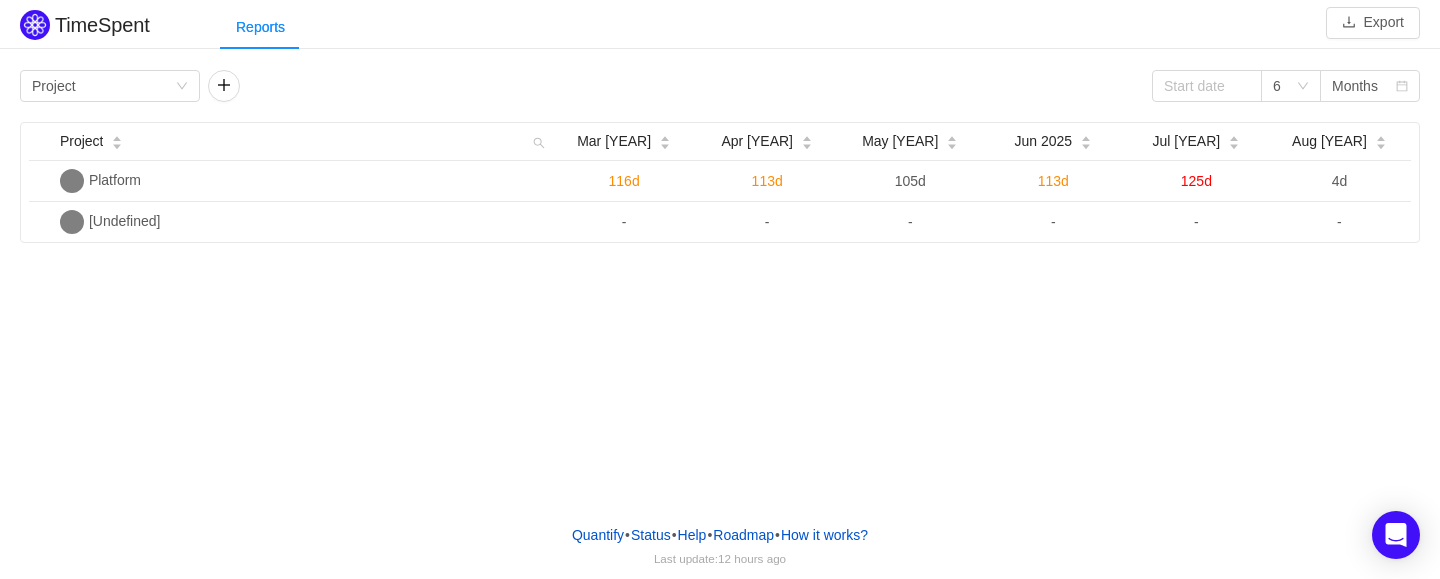 click on "TimeSpent  Export Reports Group by  Project   6   Months  Project Mar 2025 Apr 2025 May 2025 Jun 2025 Jul 2025 Aug 2025  Platform   116d   113d   105d   113d   125d   4d   [Undefined]   -   -   -   -   -   -" at bounding box center [720, 254] 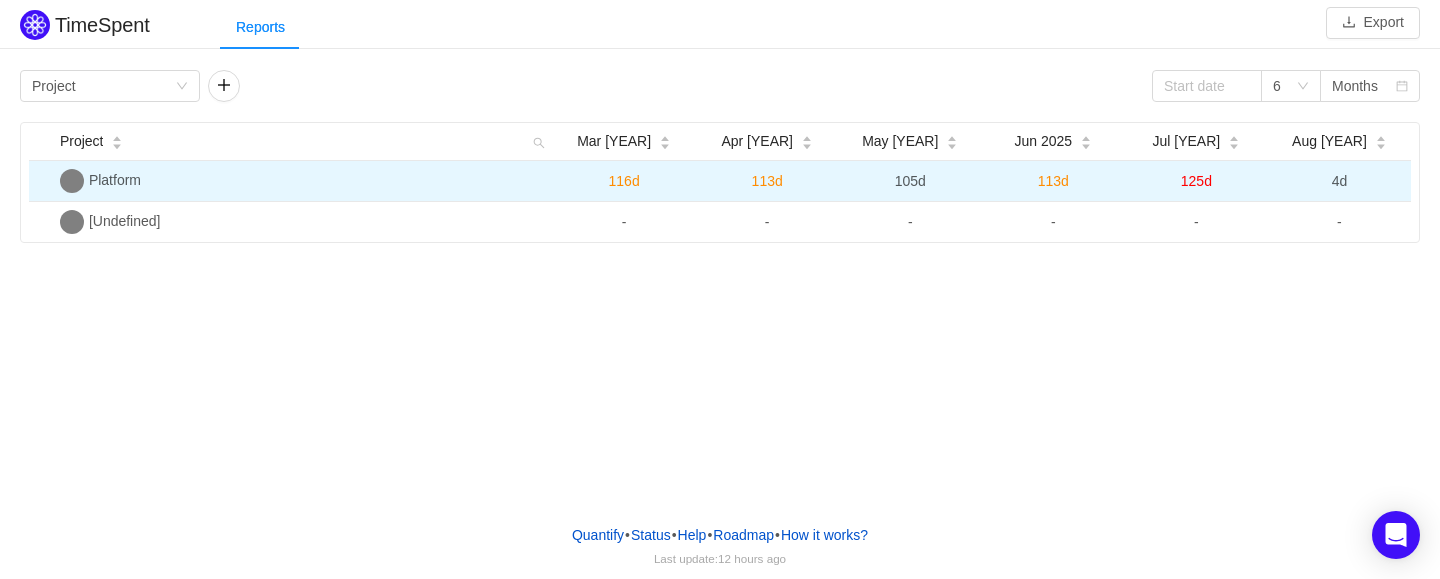 click on "125d" at bounding box center (1196, 181) 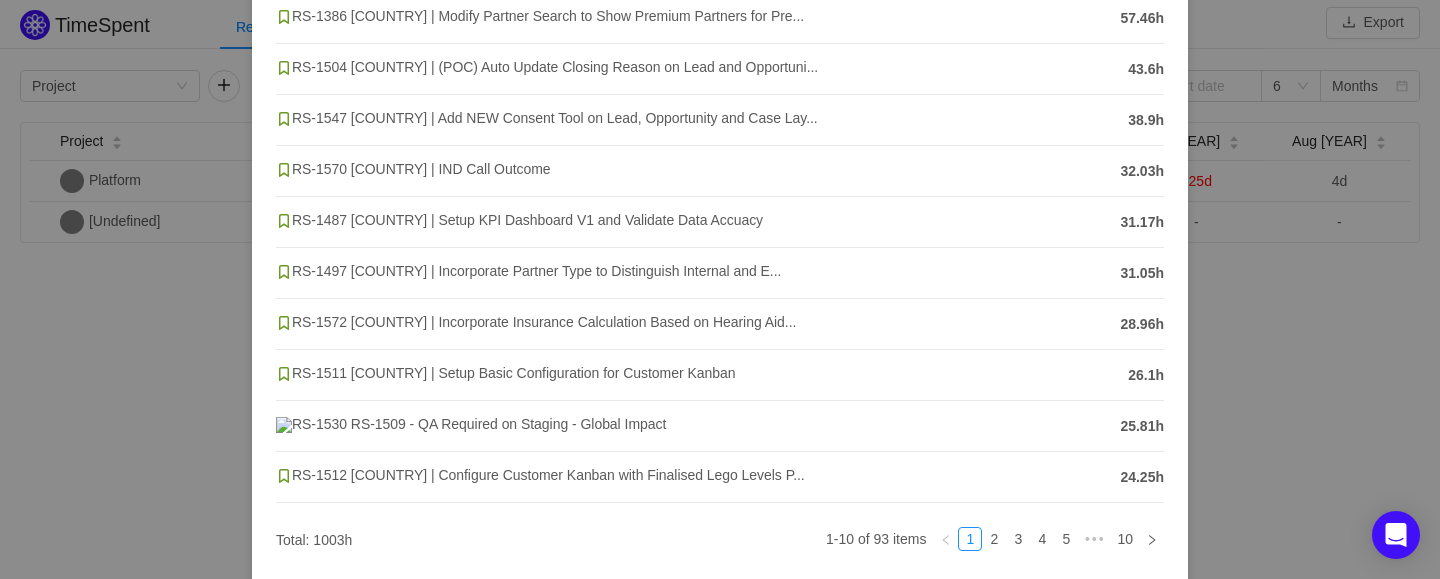 scroll, scrollTop: 344, scrollLeft: 0, axis: vertical 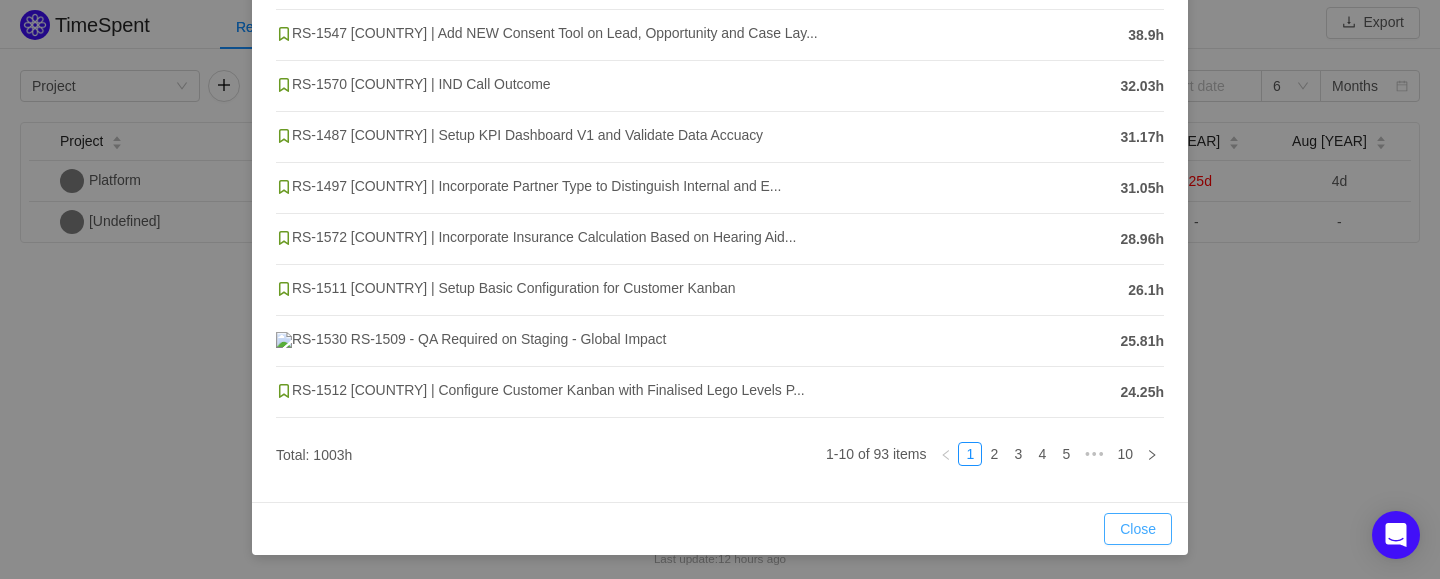 click on "Close" at bounding box center (1138, 529) 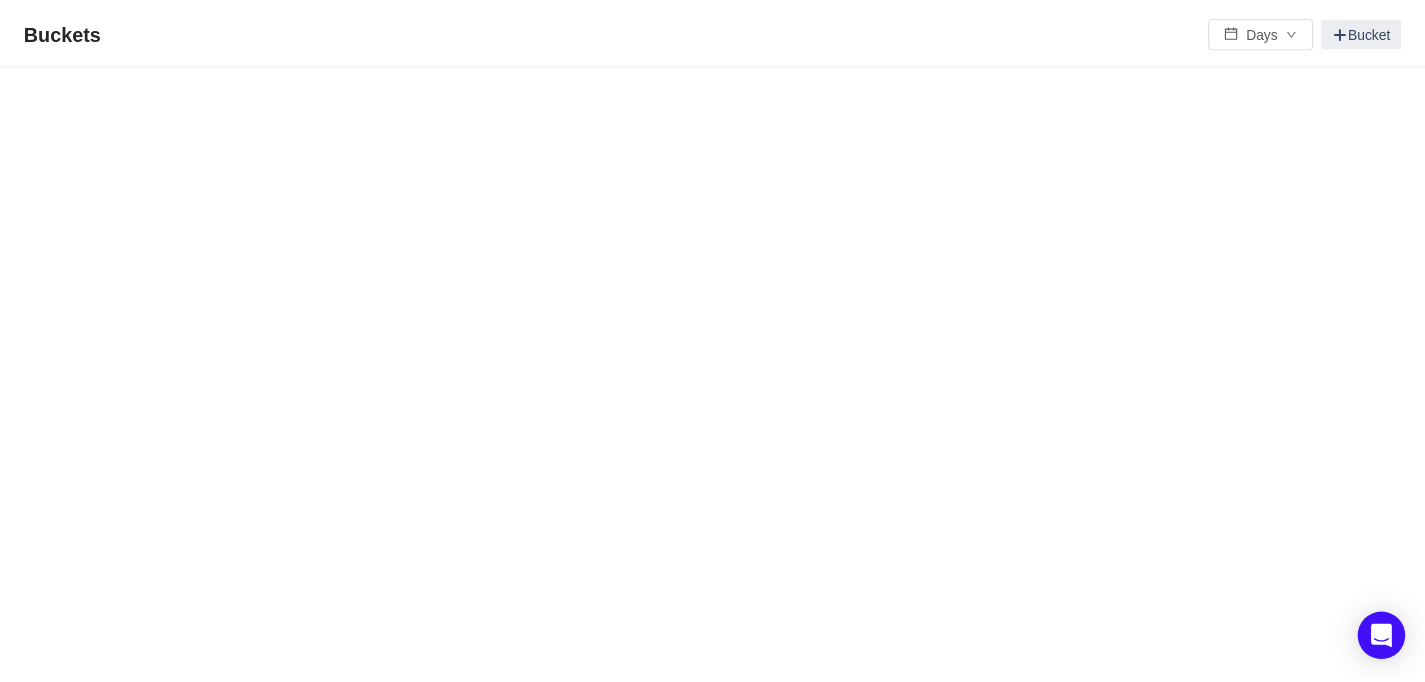 scroll, scrollTop: 0, scrollLeft: 0, axis: both 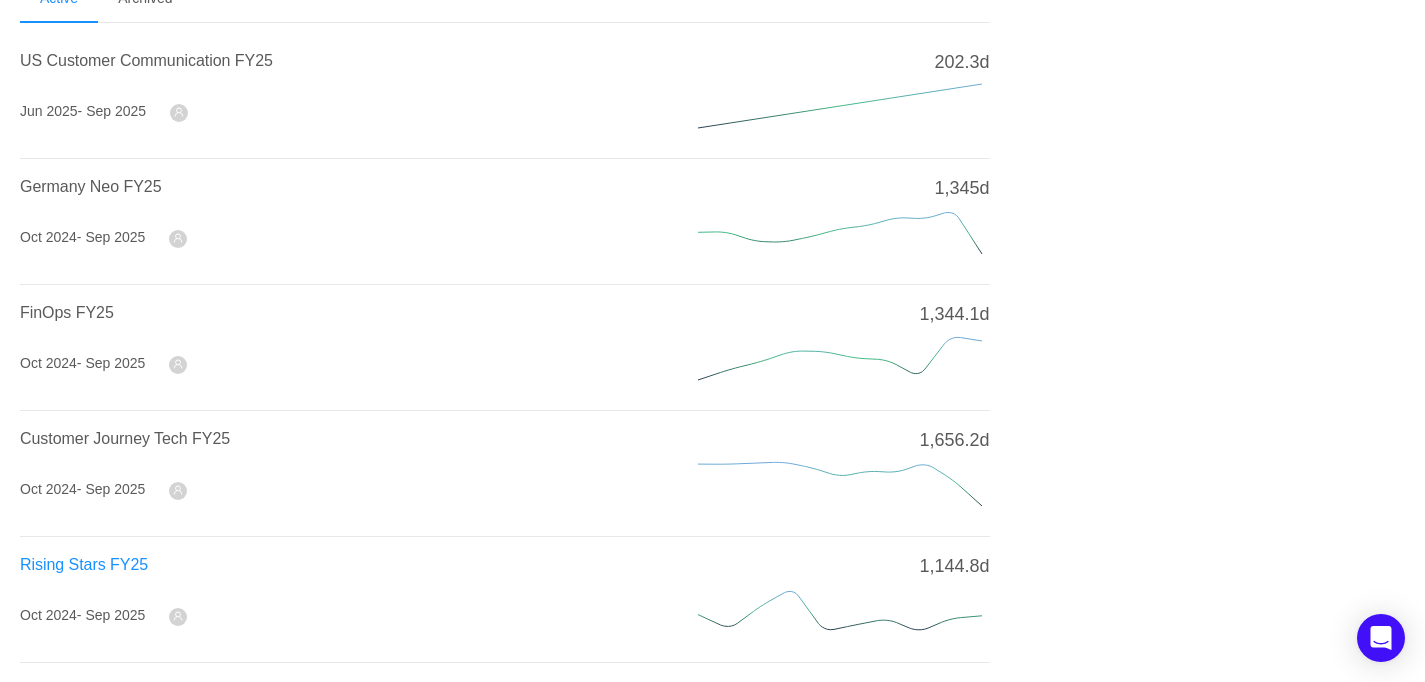 click on "Rising Stars FY25" at bounding box center (84, 564) 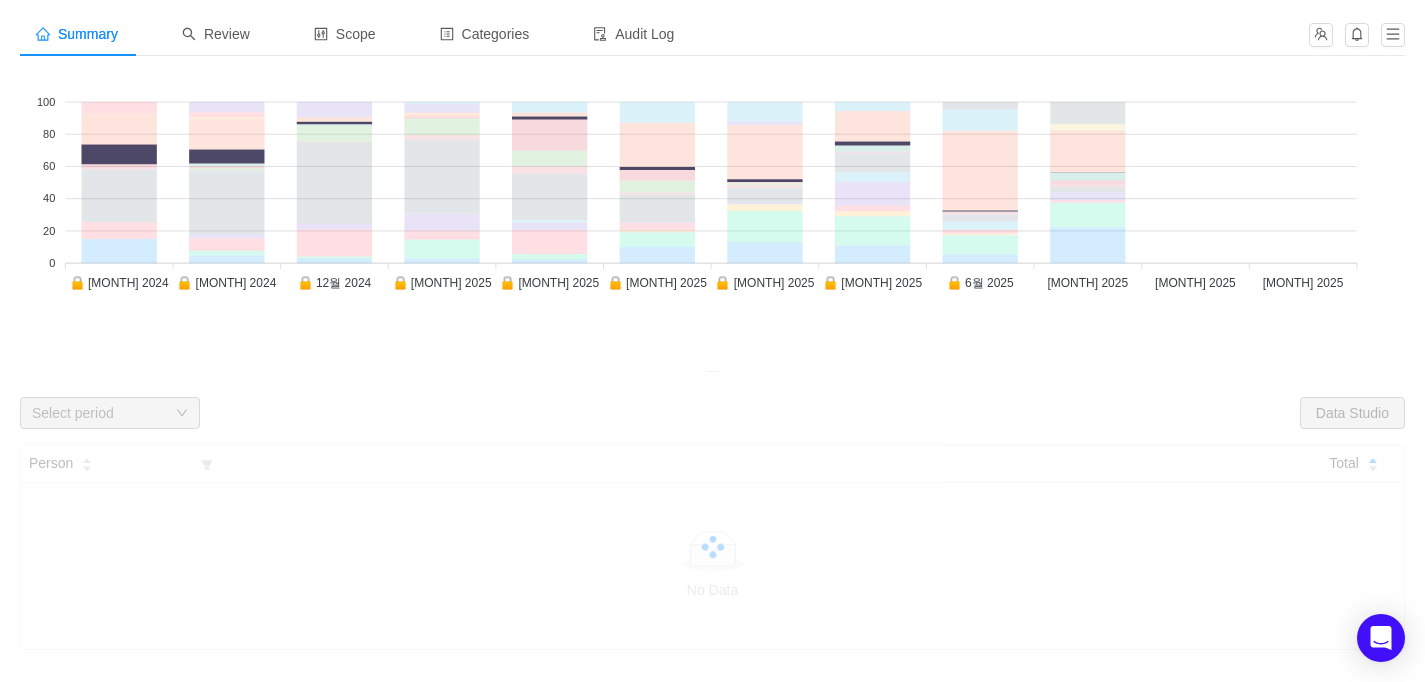 scroll, scrollTop: 100, scrollLeft: 0, axis: vertical 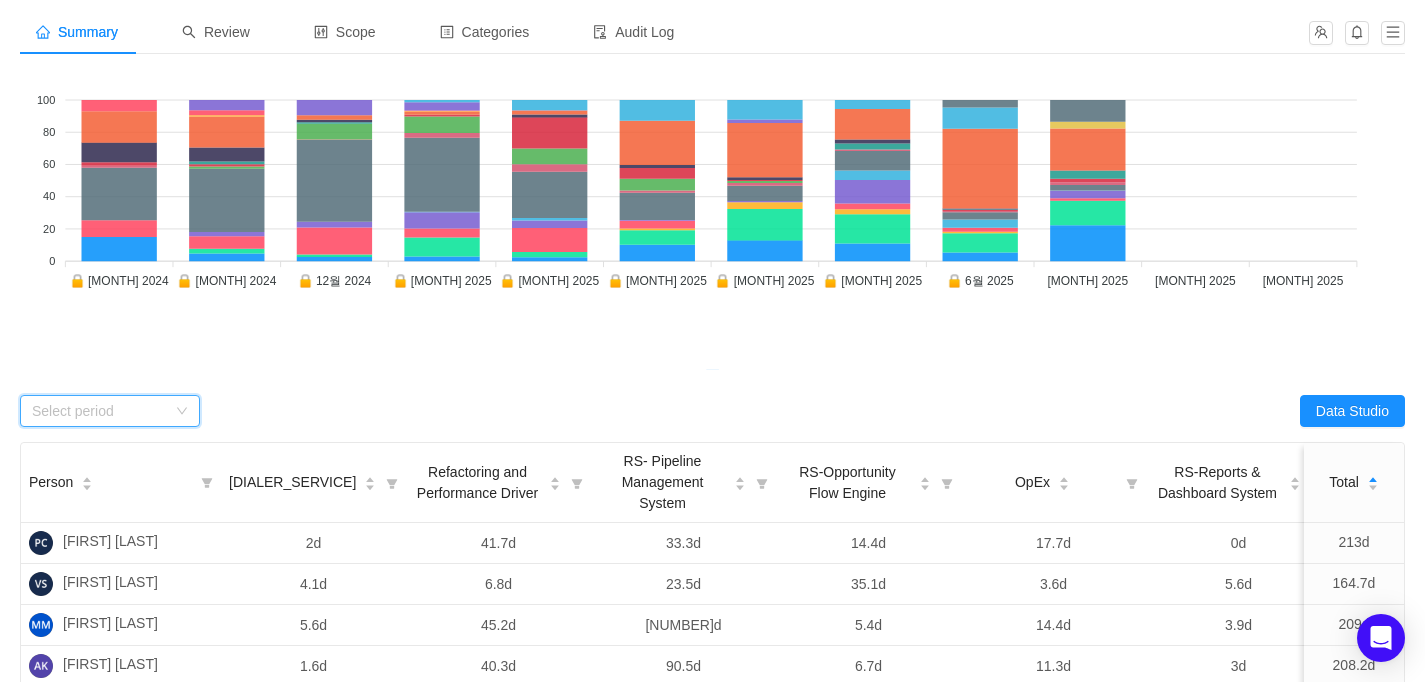 click on "Select period" at bounding box center [110, 411] 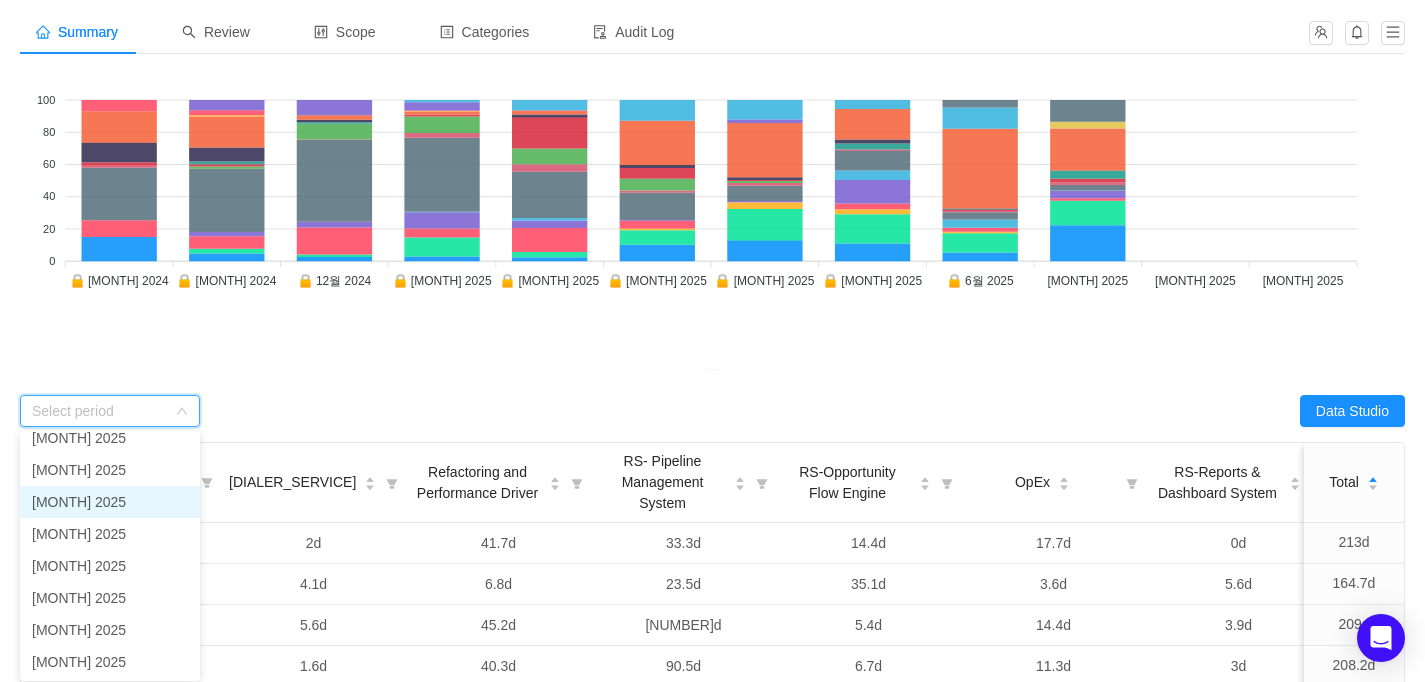 scroll, scrollTop: 142, scrollLeft: 0, axis: vertical 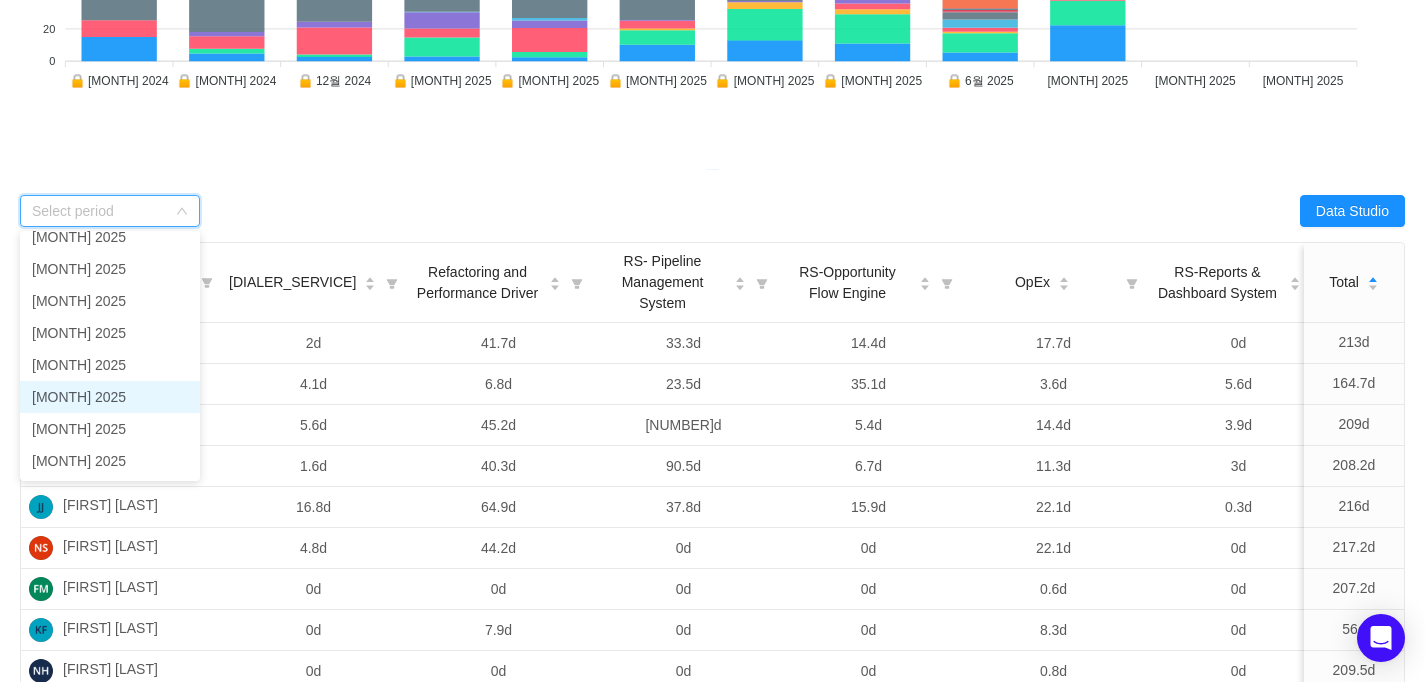 click on "[MONTH] 2025" at bounding box center [110, 397] 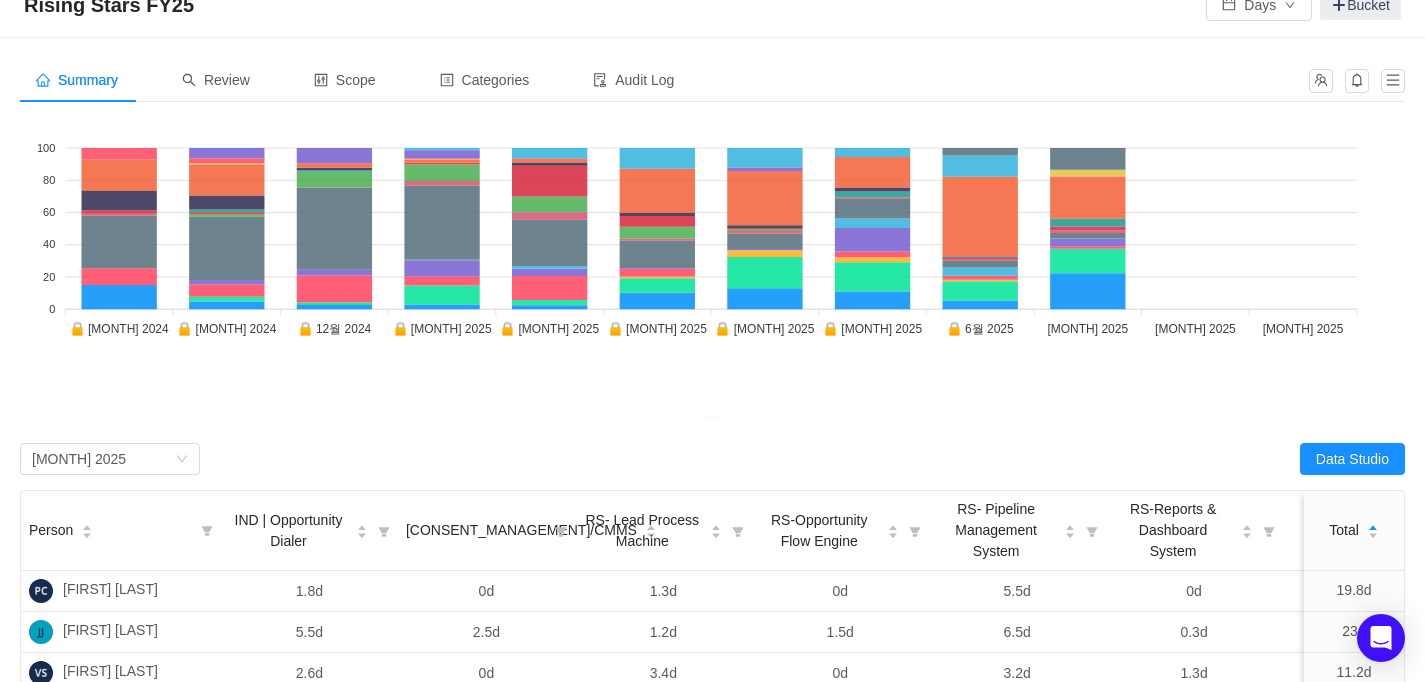 scroll, scrollTop: 0, scrollLeft: 0, axis: both 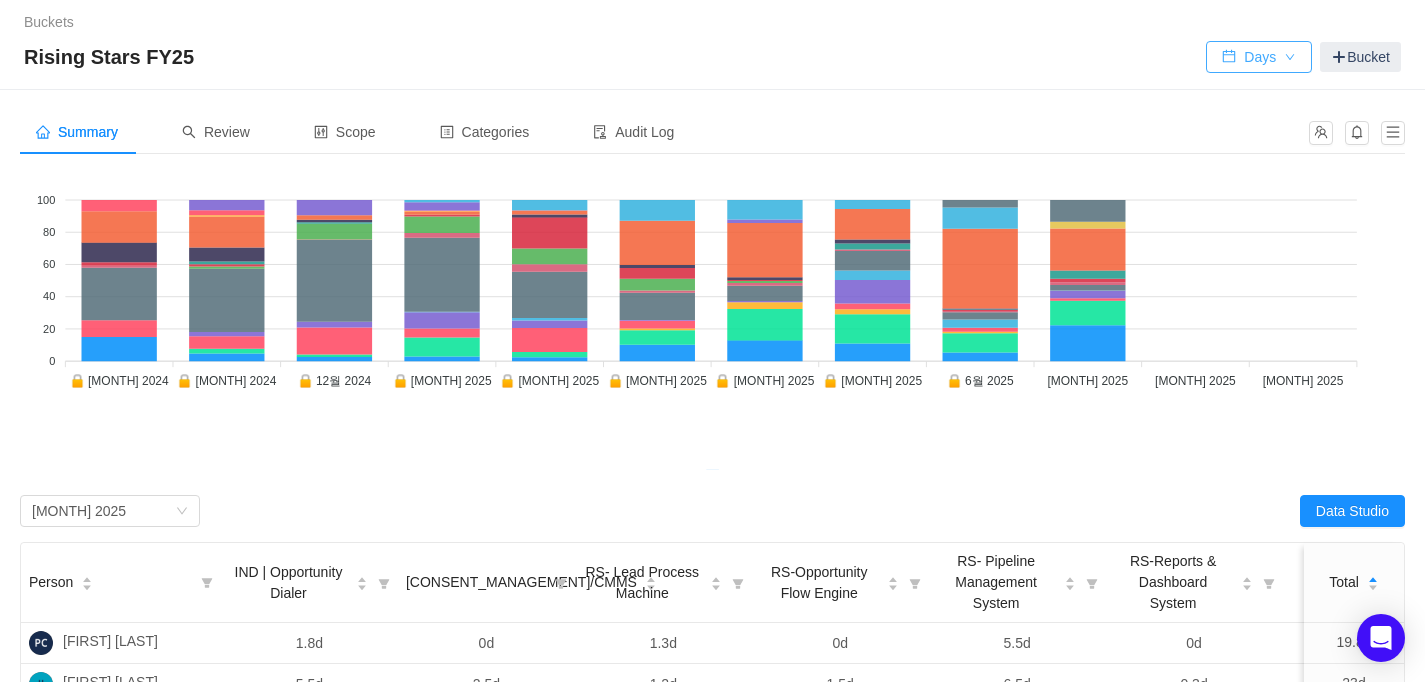 click on "Days" at bounding box center (1259, 57) 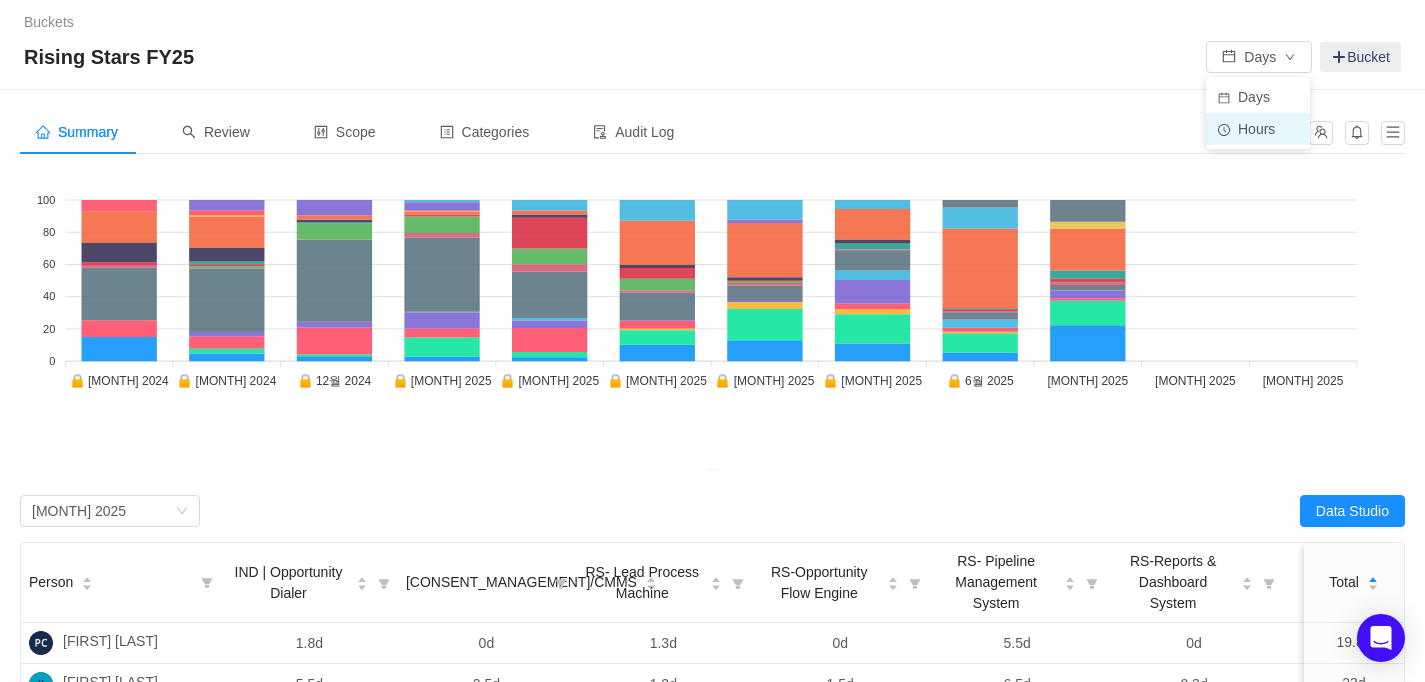 click on "Hours" at bounding box center [1258, 129] 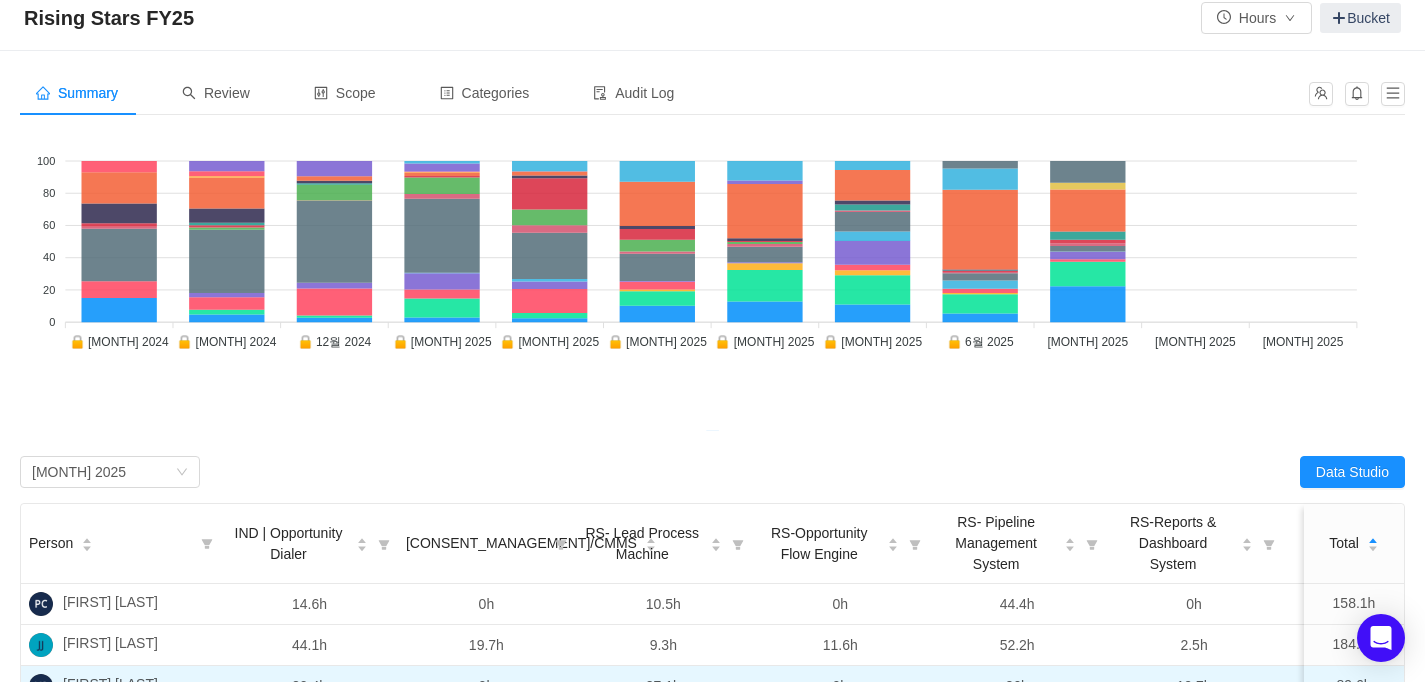 scroll, scrollTop: 0, scrollLeft: 0, axis: both 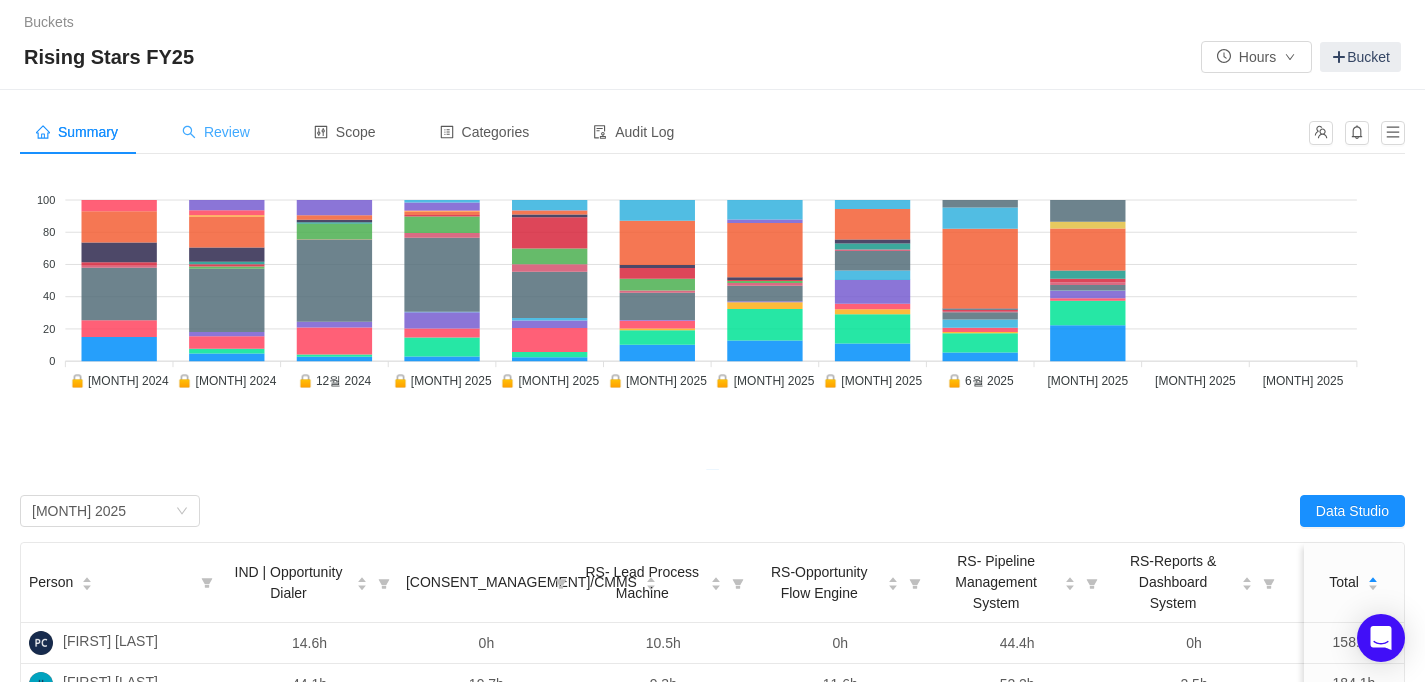 click on "Review" at bounding box center [216, 132] 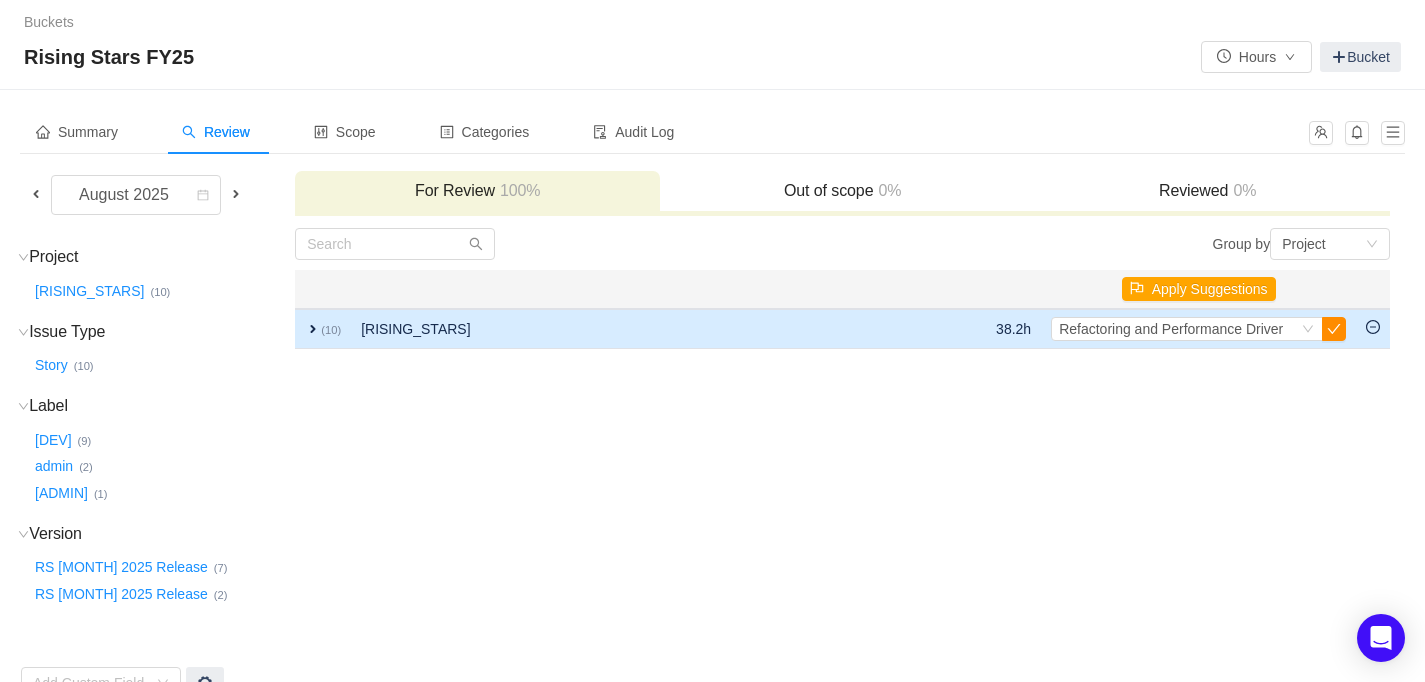 click at bounding box center [1334, 329] 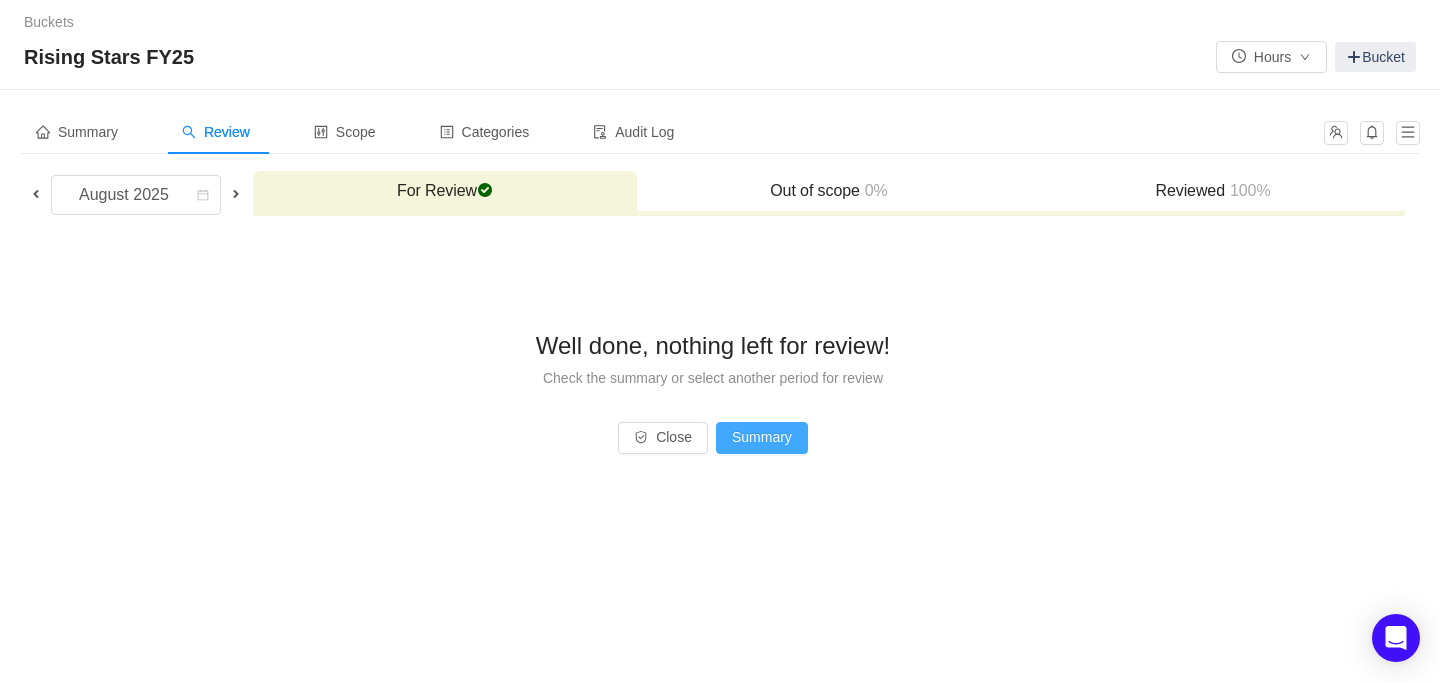 click on "Summary" at bounding box center [762, 438] 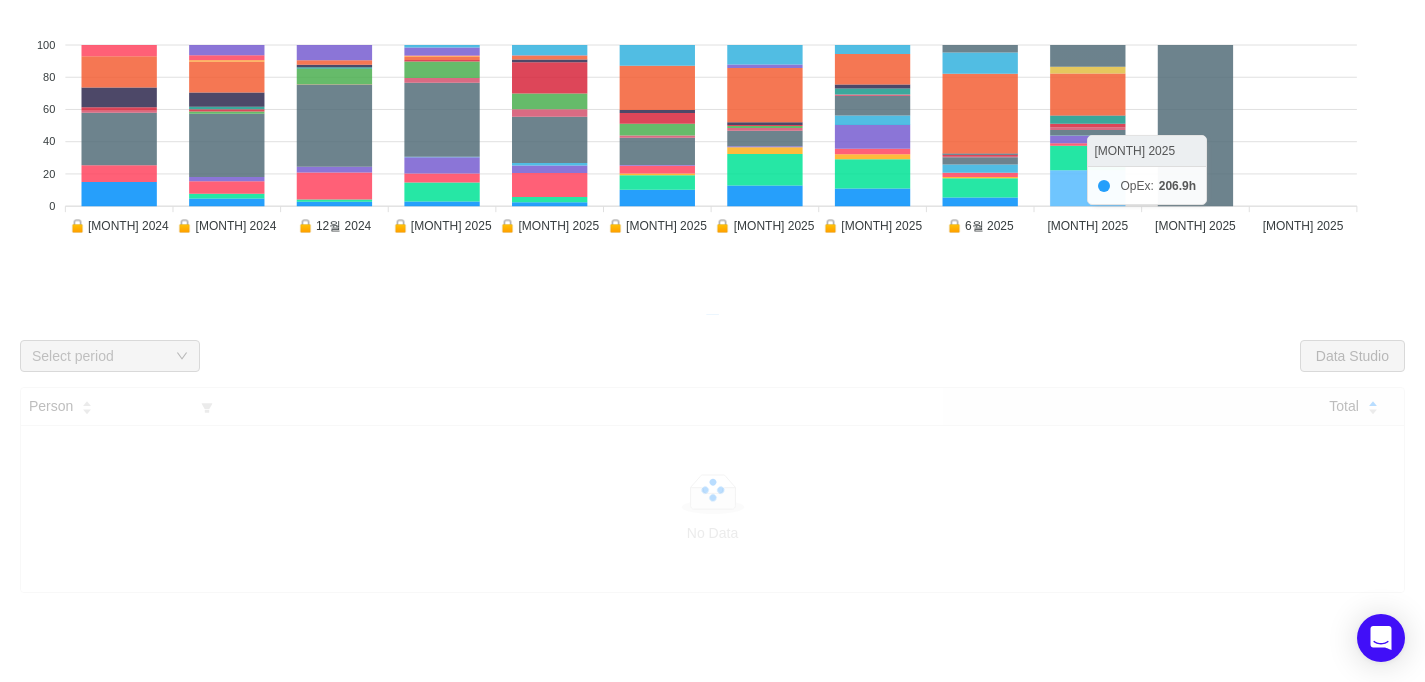 scroll, scrollTop: 200, scrollLeft: 0, axis: vertical 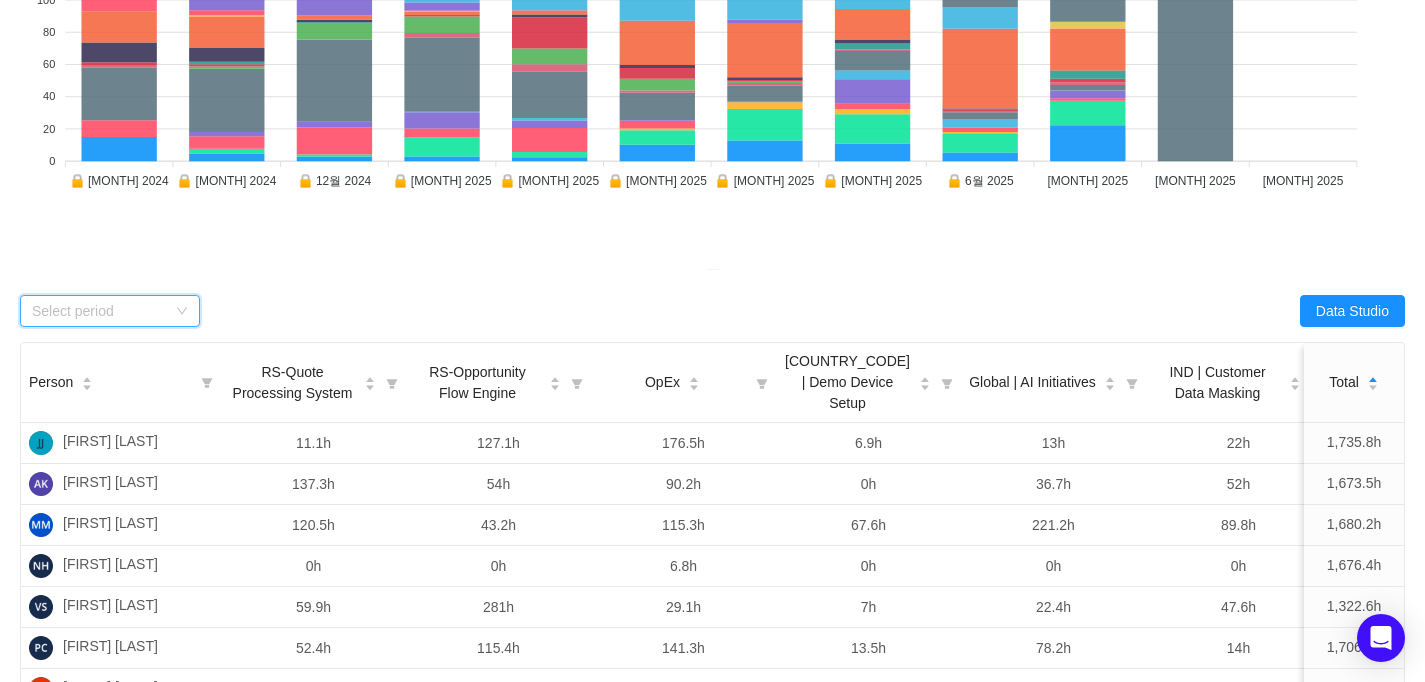 click 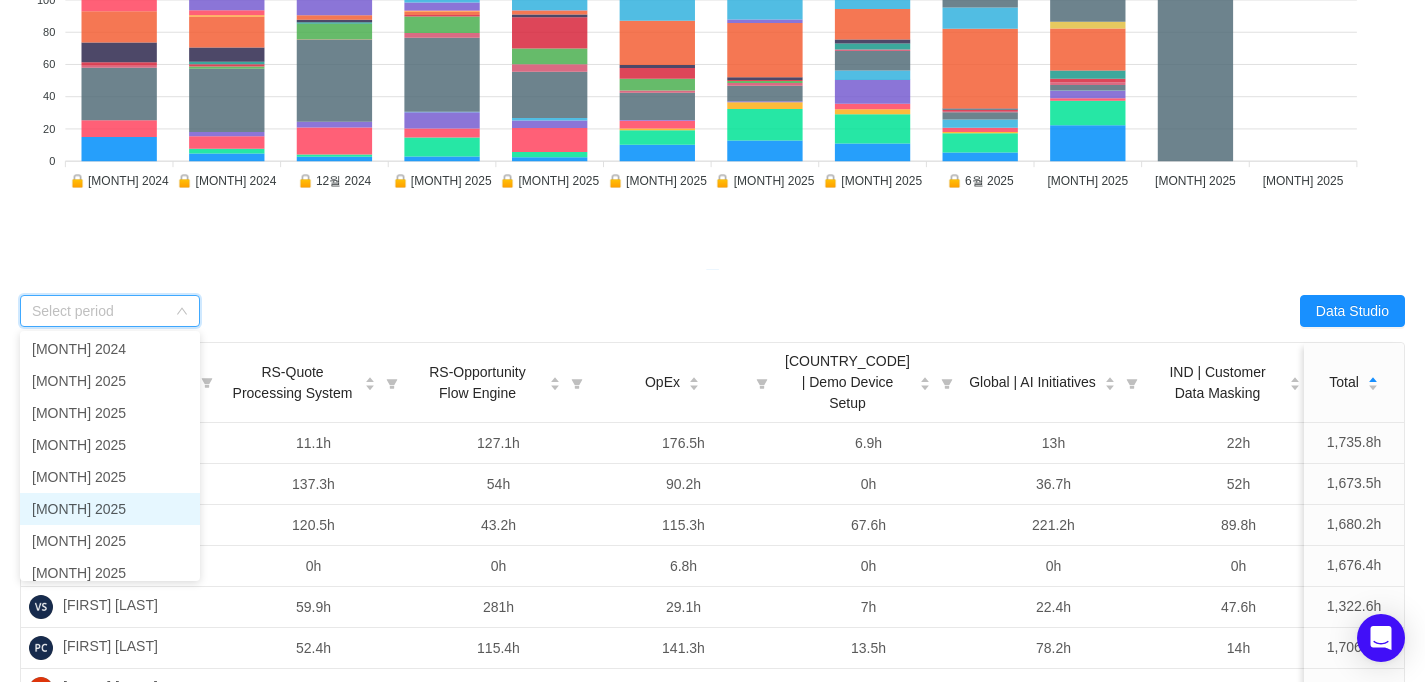 scroll, scrollTop: 110, scrollLeft: 0, axis: vertical 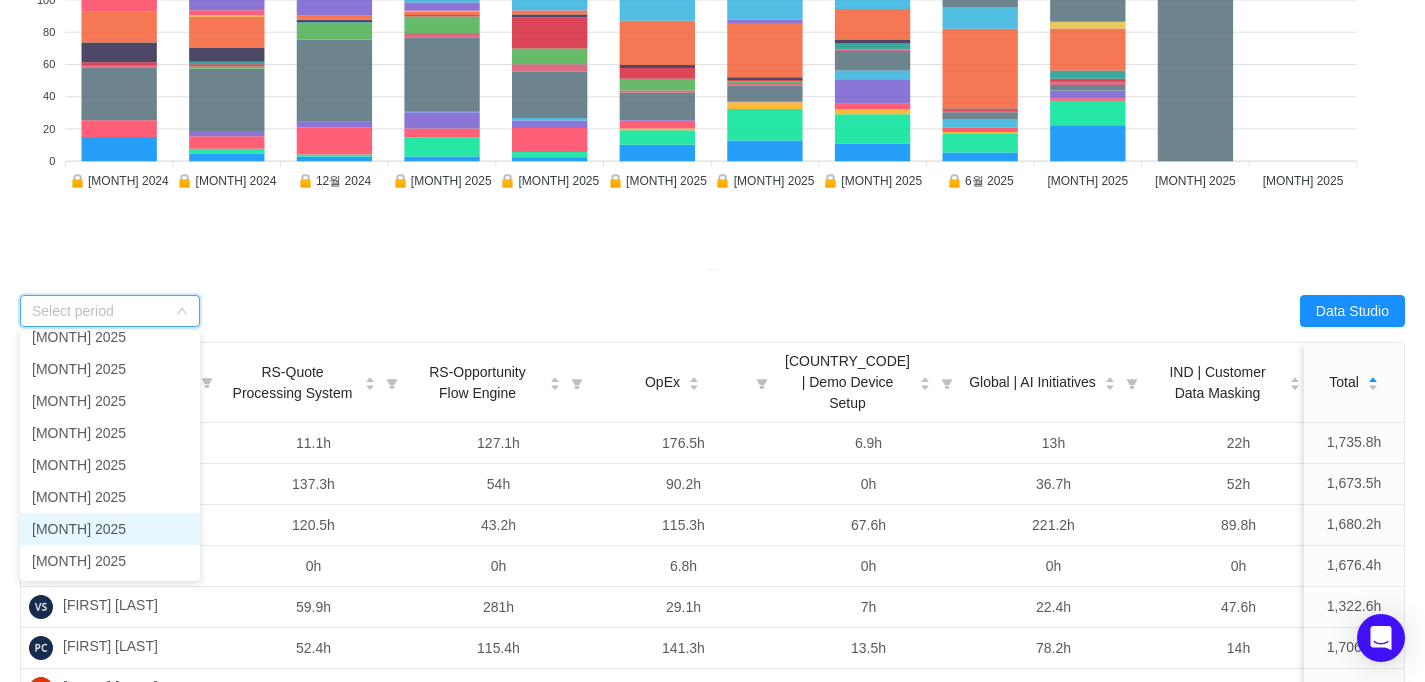 click on "[MONTH] 2025" at bounding box center [110, 529] 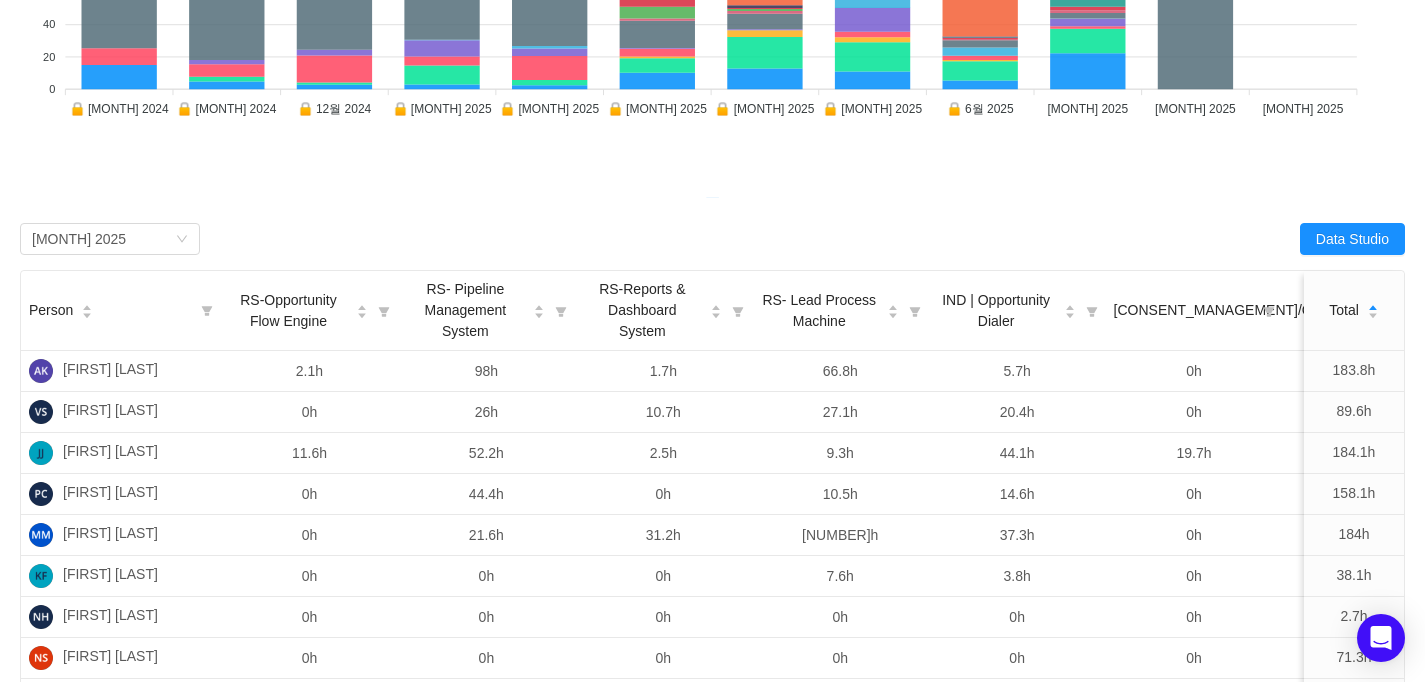 scroll, scrollTop: 300, scrollLeft: 0, axis: vertical 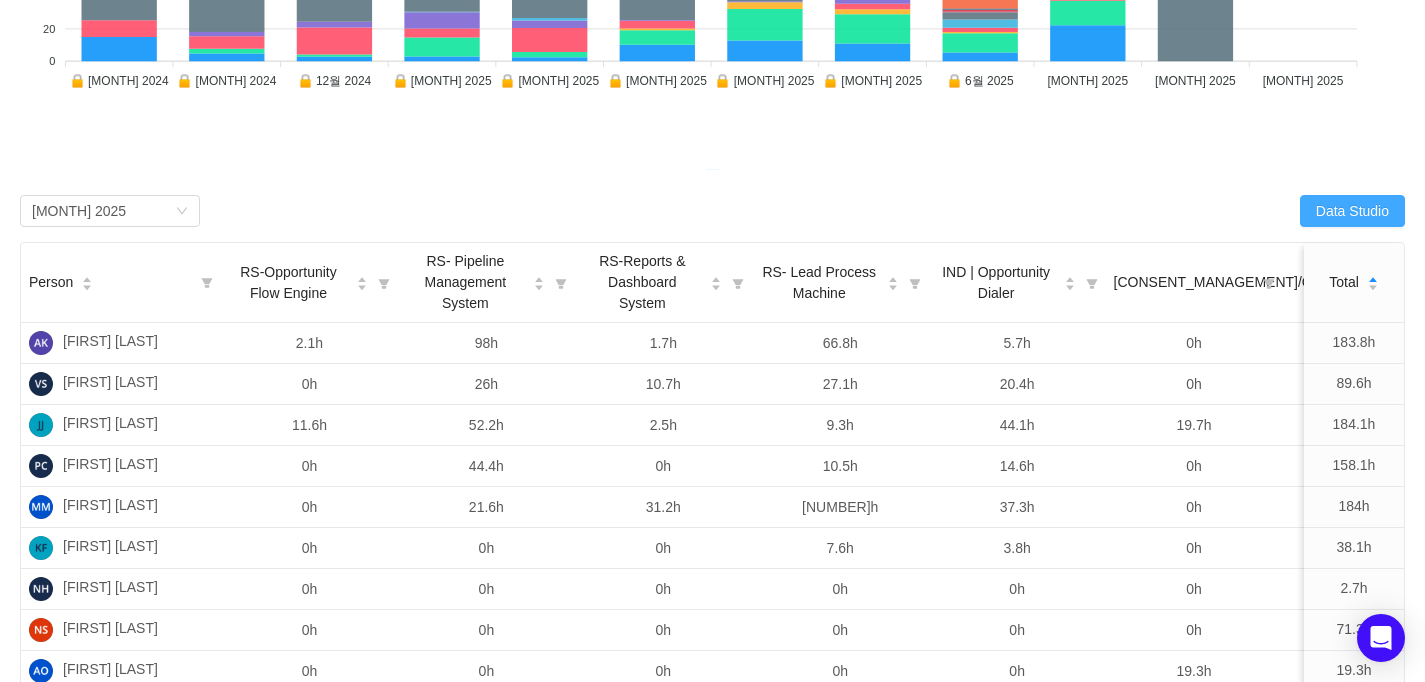 click on "Data Studio" at bounding box center (1352, 211) 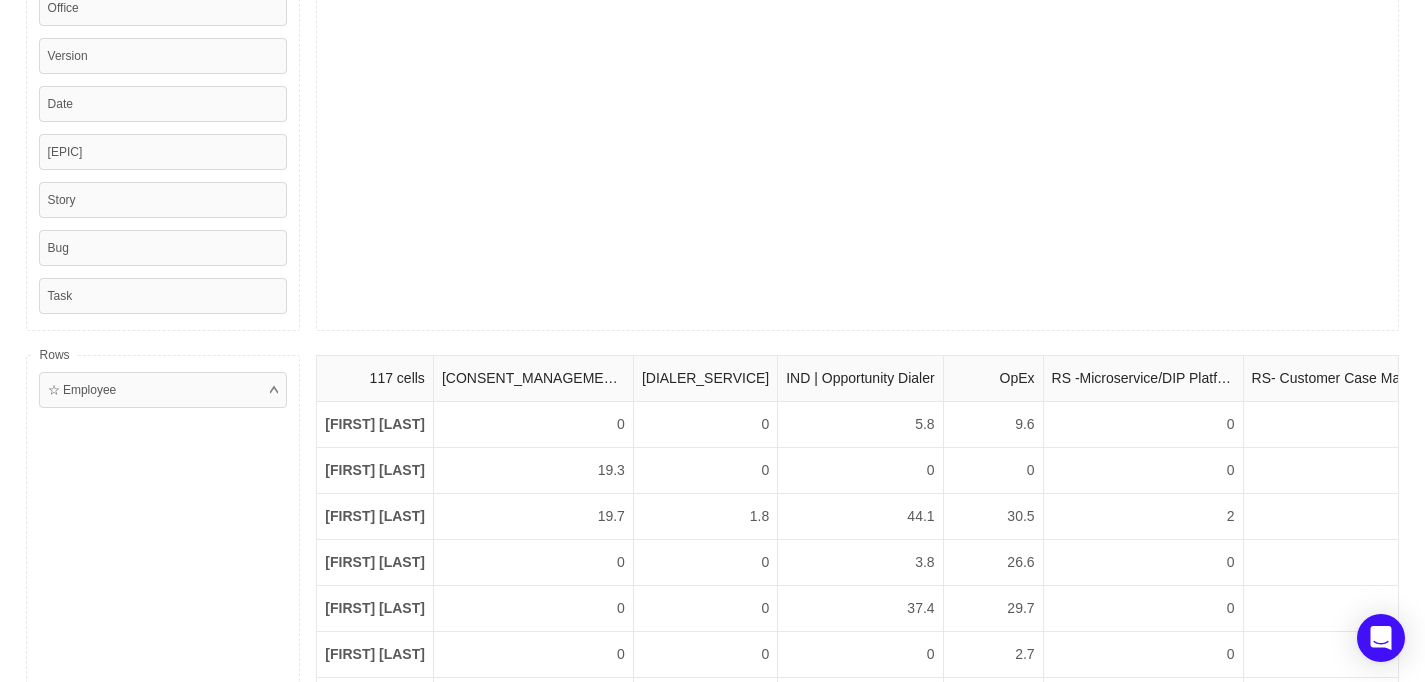 scroll, scrollTop: 505, scrollLeft: 0, axis: vertical 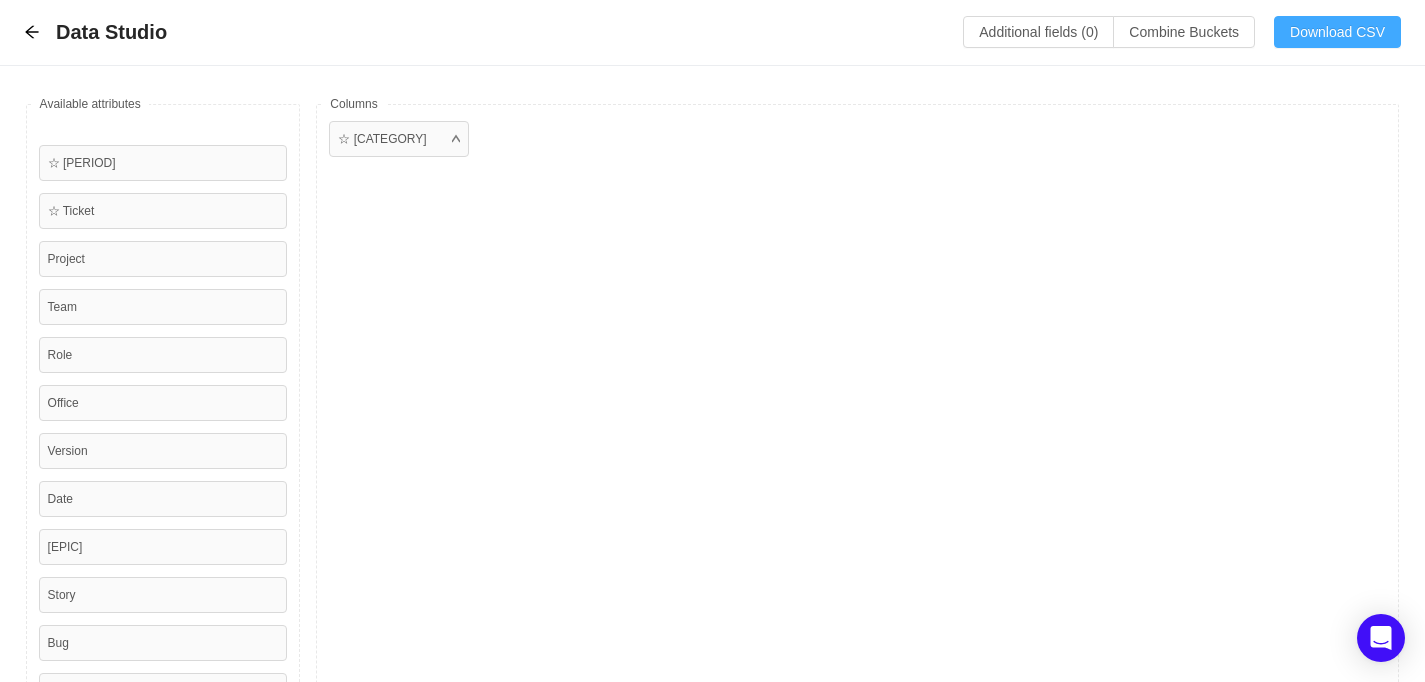 click on "Download CSV" at bounding box center [1337, 32] 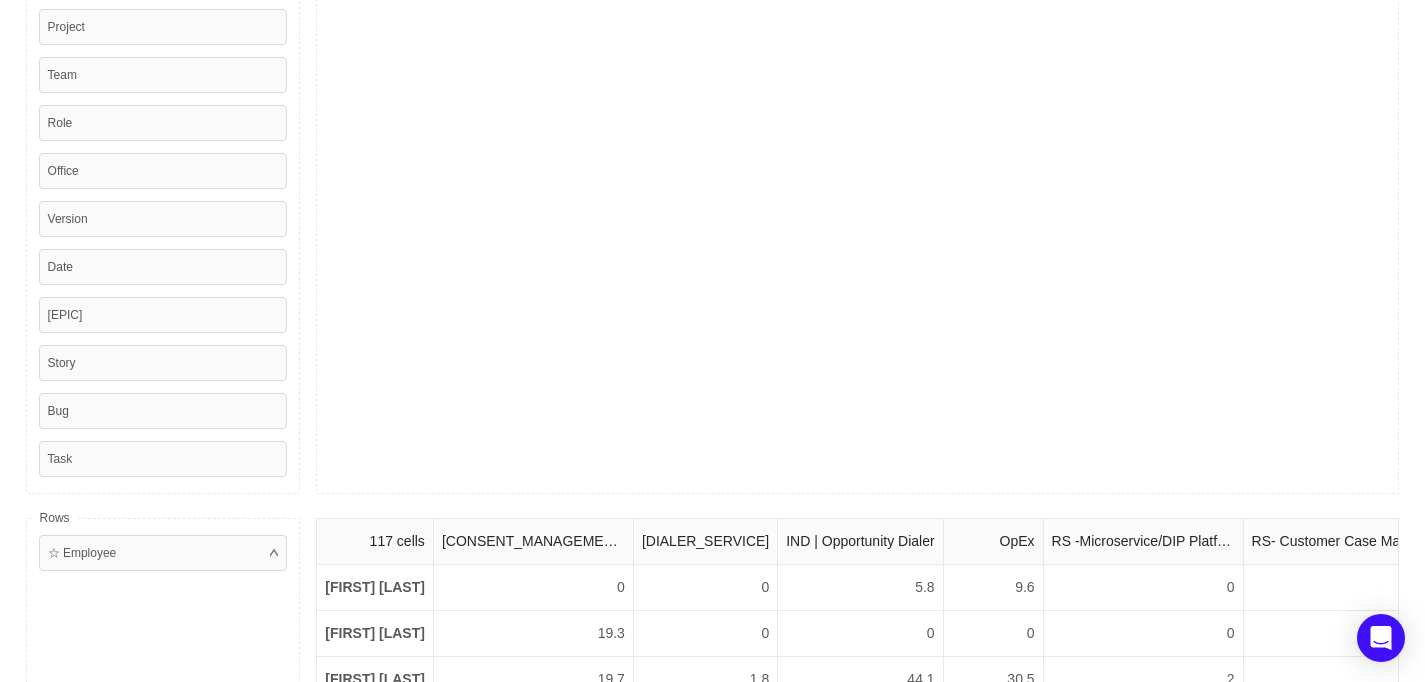 scroll, scrollTop: 400, scrollLeft: 0, axis: vertical 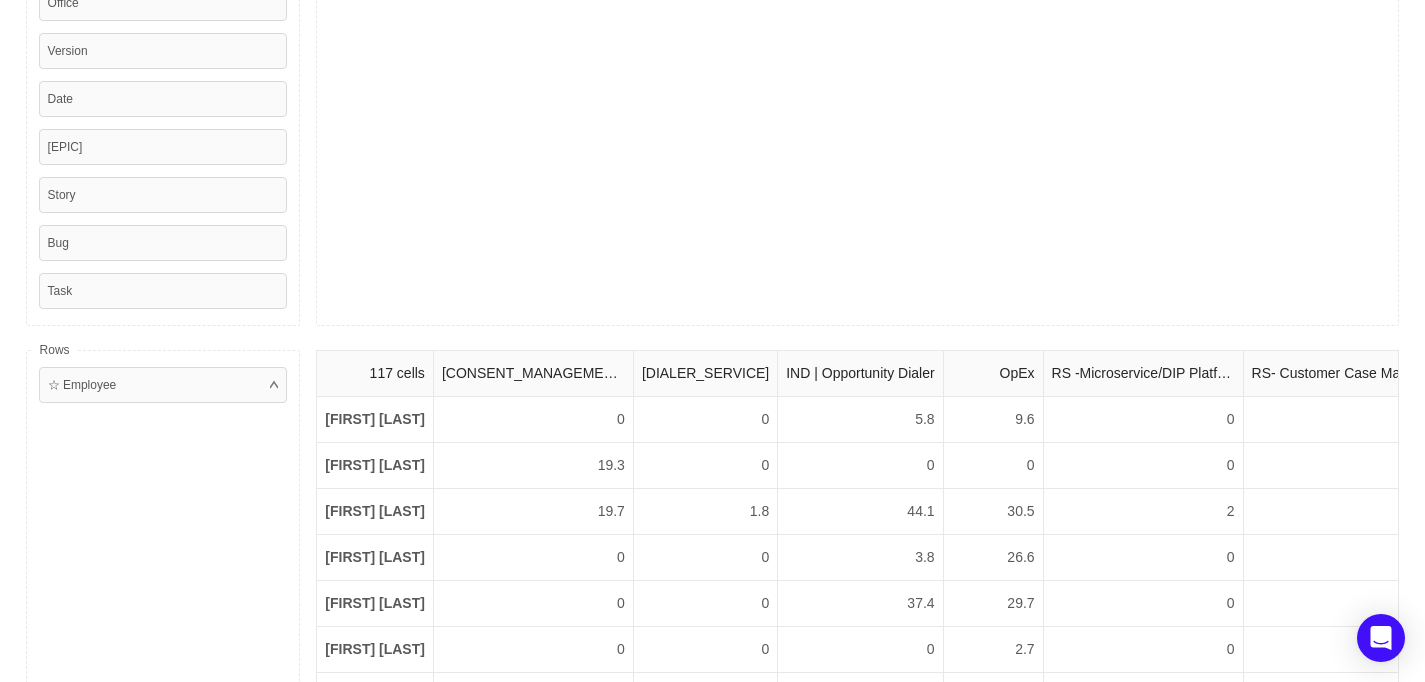 click on "[CONSENT_MANAGEMENT]/CMMS" at bounding box center [533, 374] 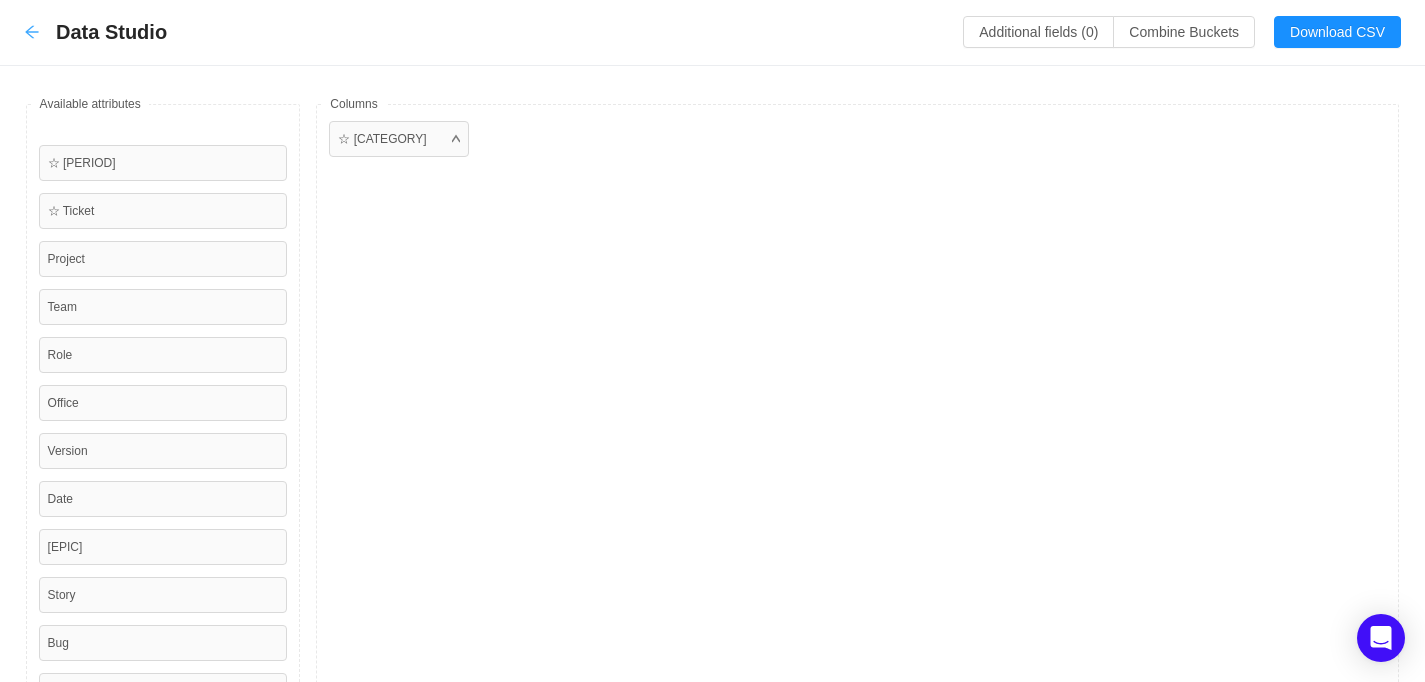 click 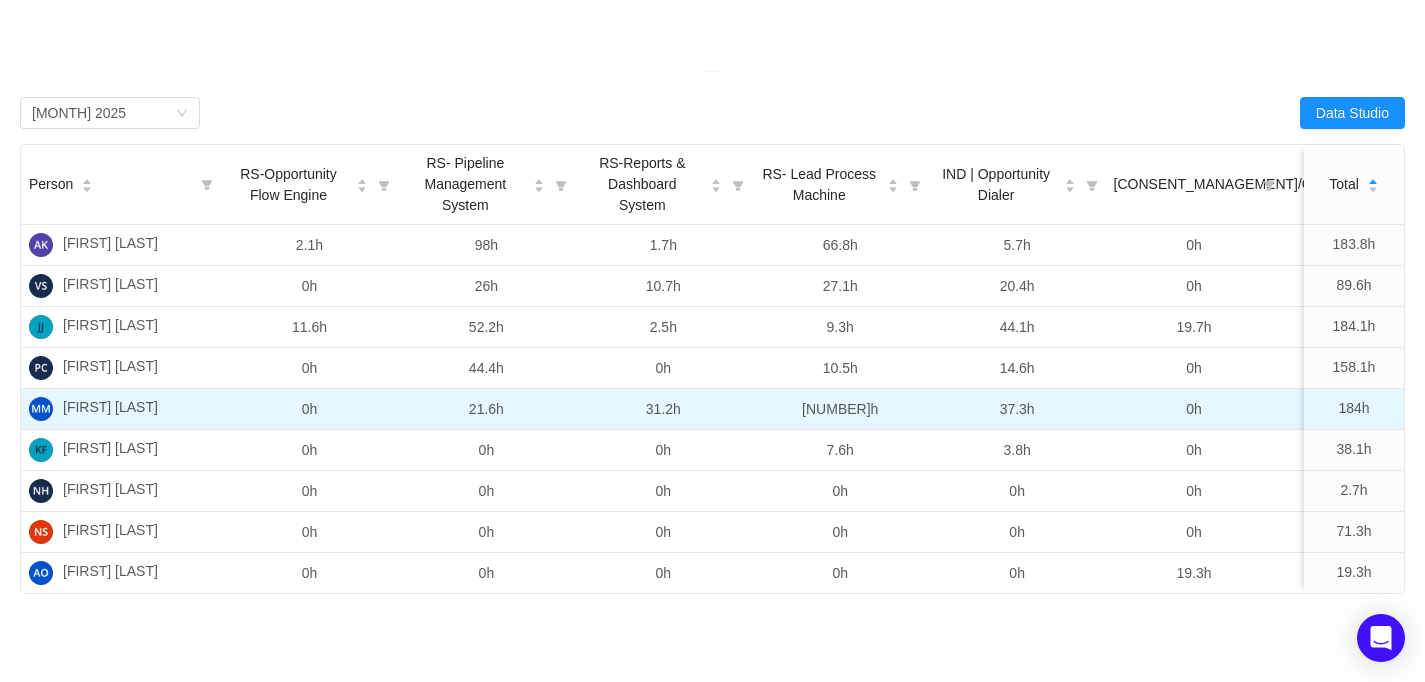 scroll, scrollTop: 400, scrollLeft: 0, axis: vertical 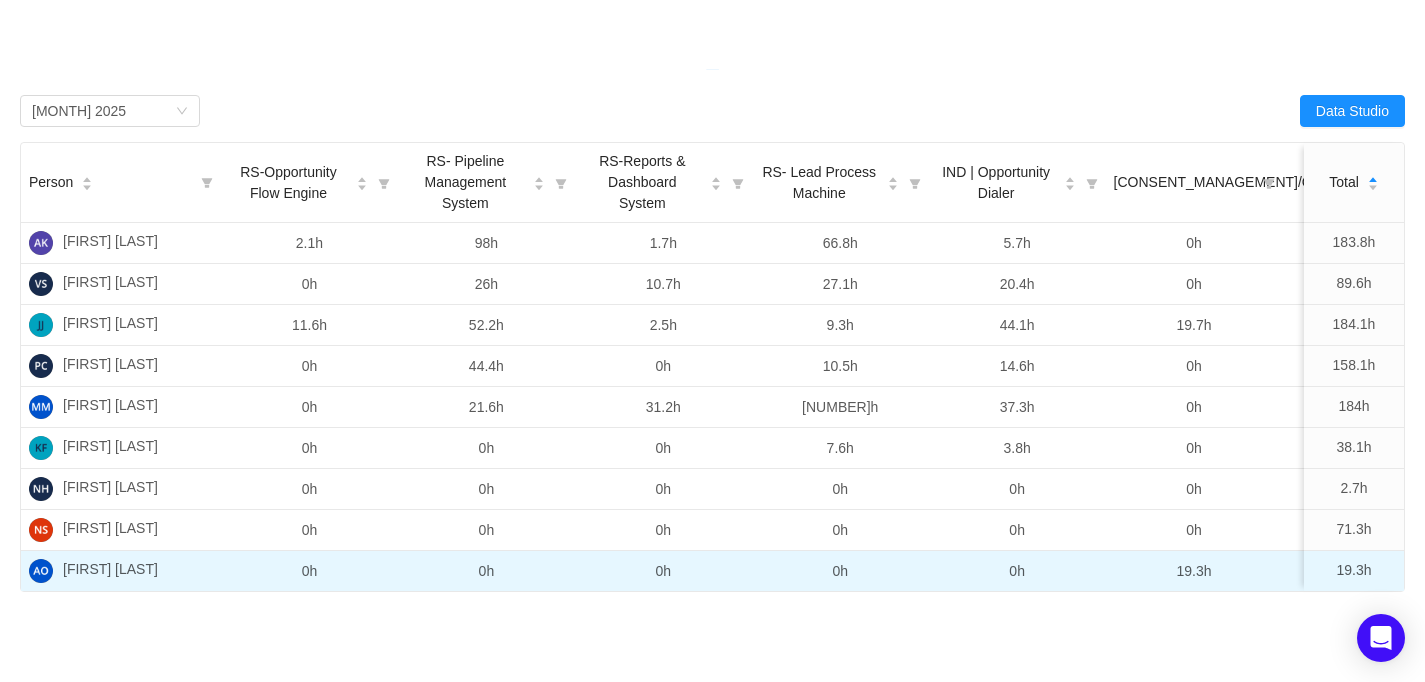 click on "0h" at bounding box center (663, 571) 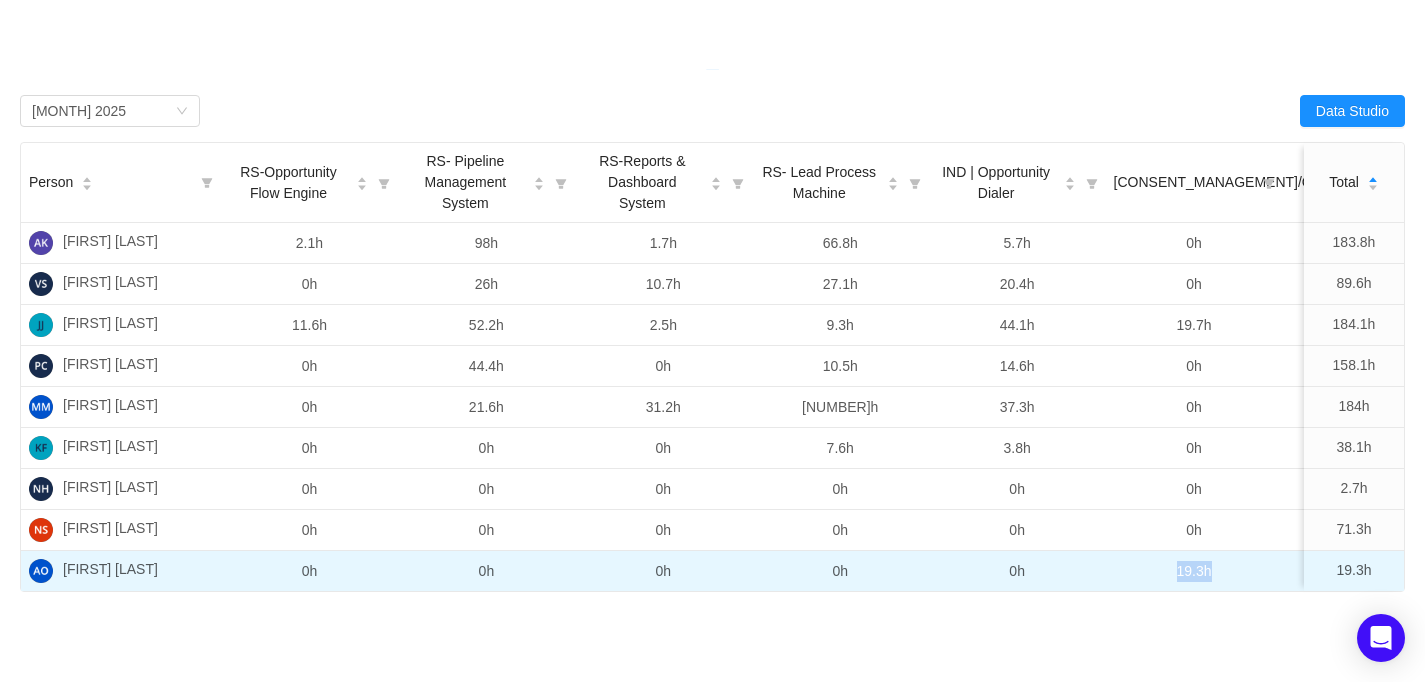 click on "19.3h" at bounding box center [1194, 571] 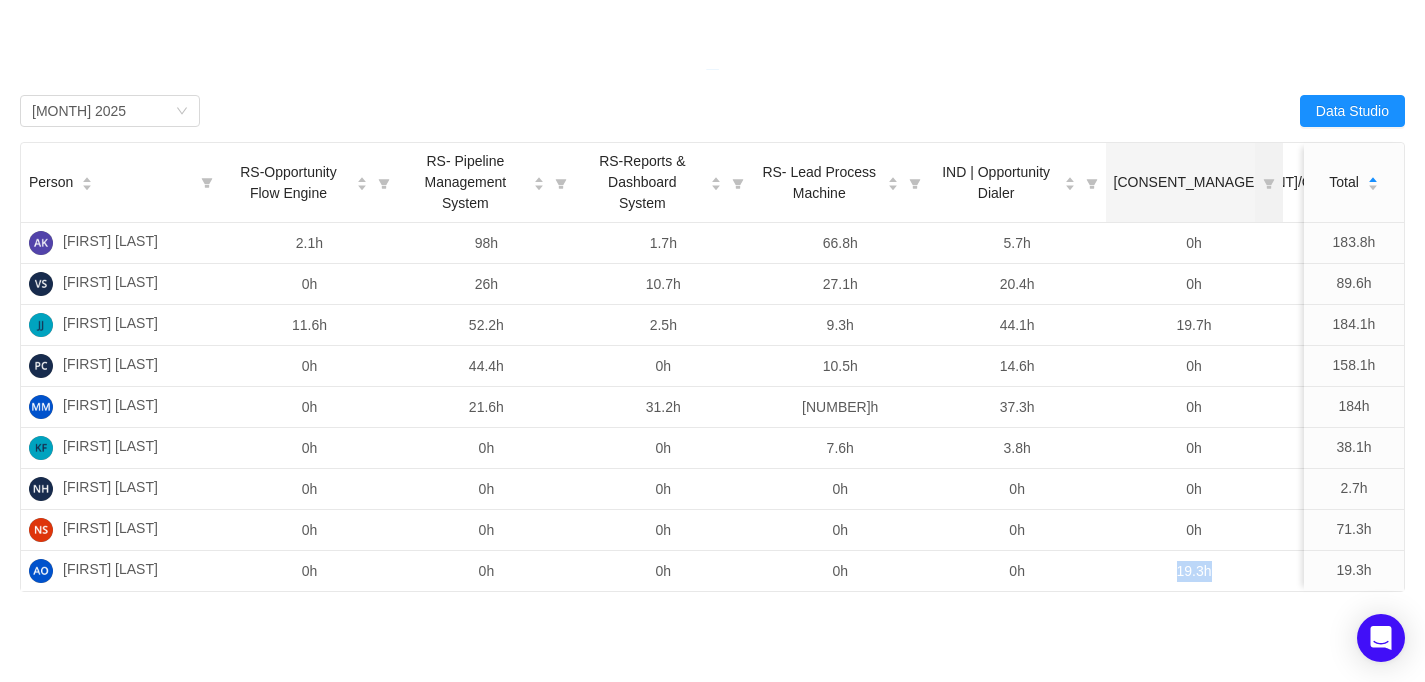 click on "[CONSENT_MANAGEMENT]/CMMS" at bounding box center (1229, 182) 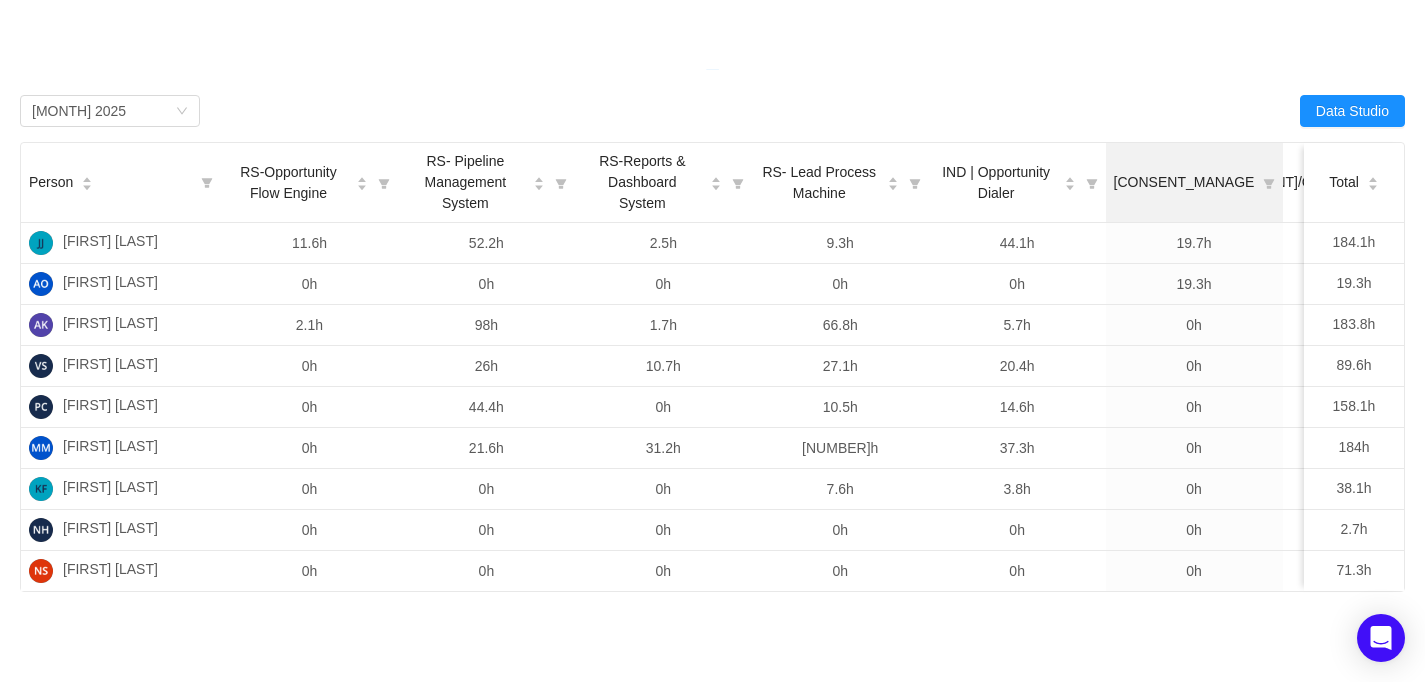 click on "[CONSENT_MANAGEMENT]/CMMS" at bounding box center (1229, 182) 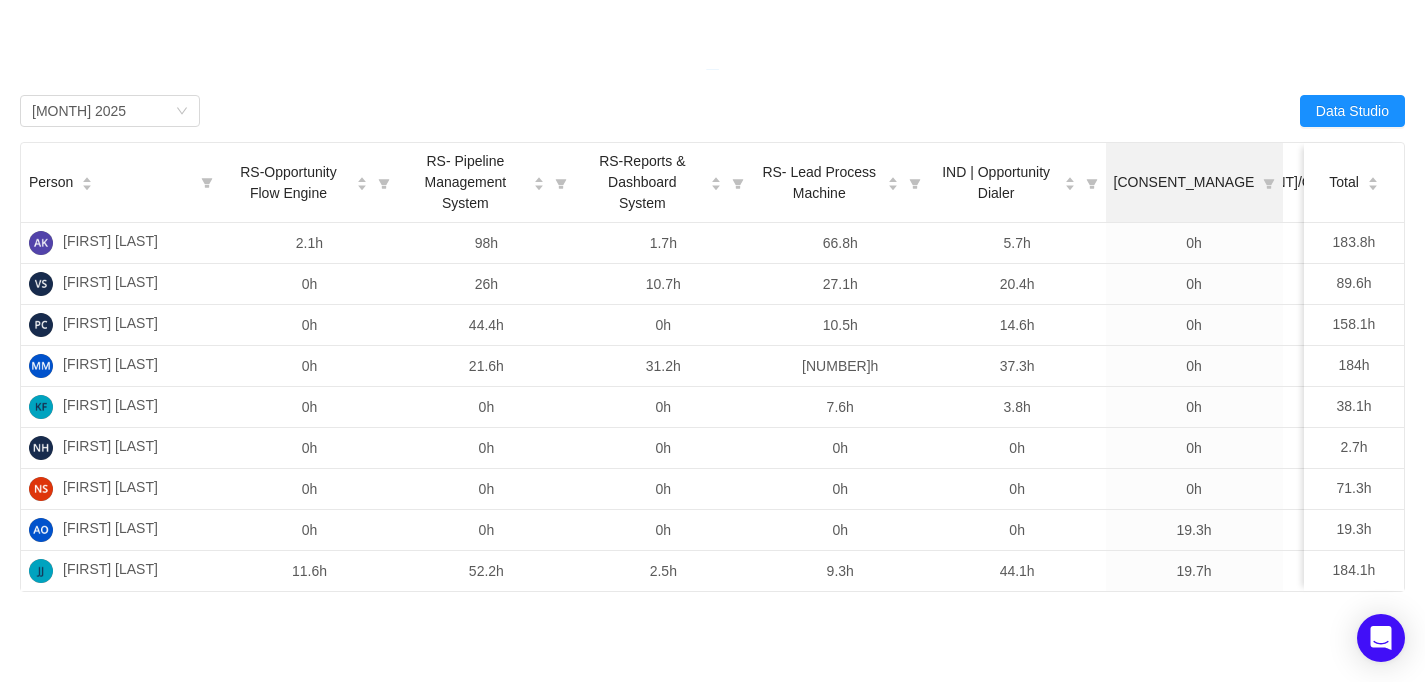 click on "[CONSENT_MANAGEMENT]/CMMS" at bounding box center (1229, 182) 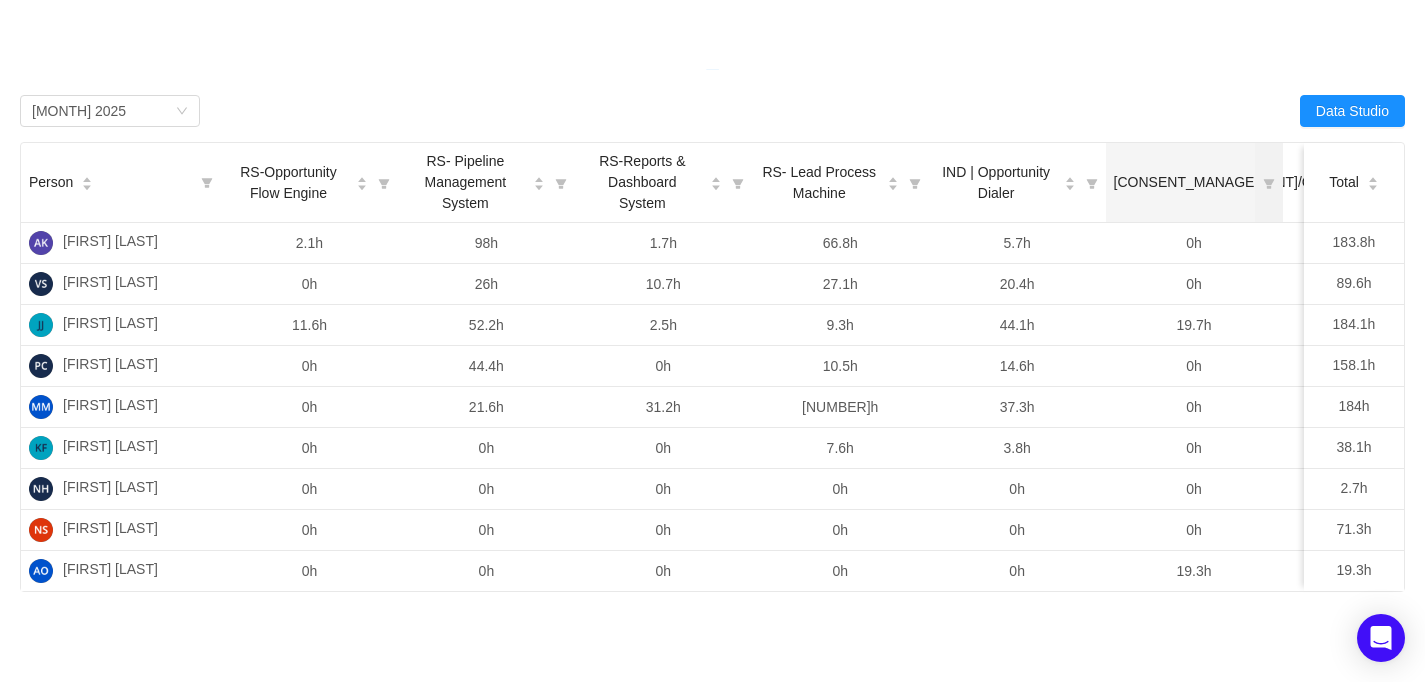 click on "[CONSENT_MANAGEMENT]/CMMS" at bounding box center [1229, 182] 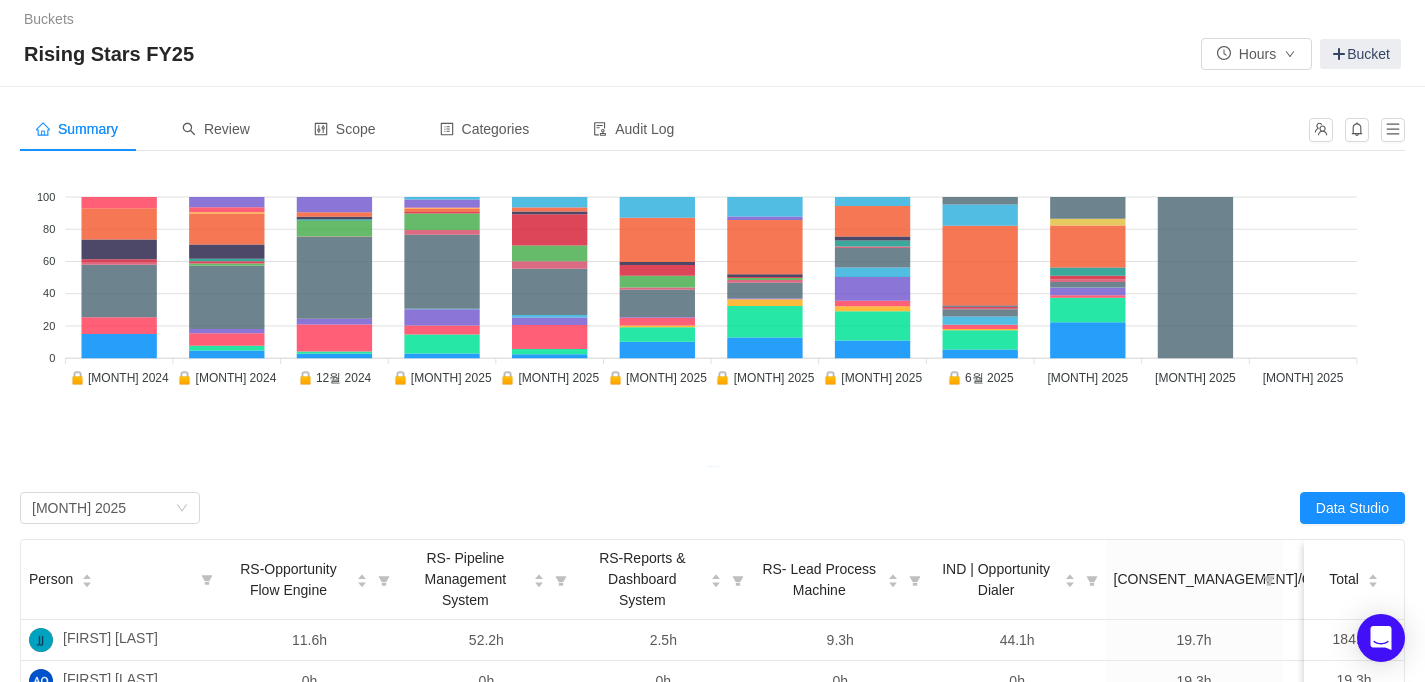 scroll, scrollTop: 0, scrollLeft: 0, axis: both 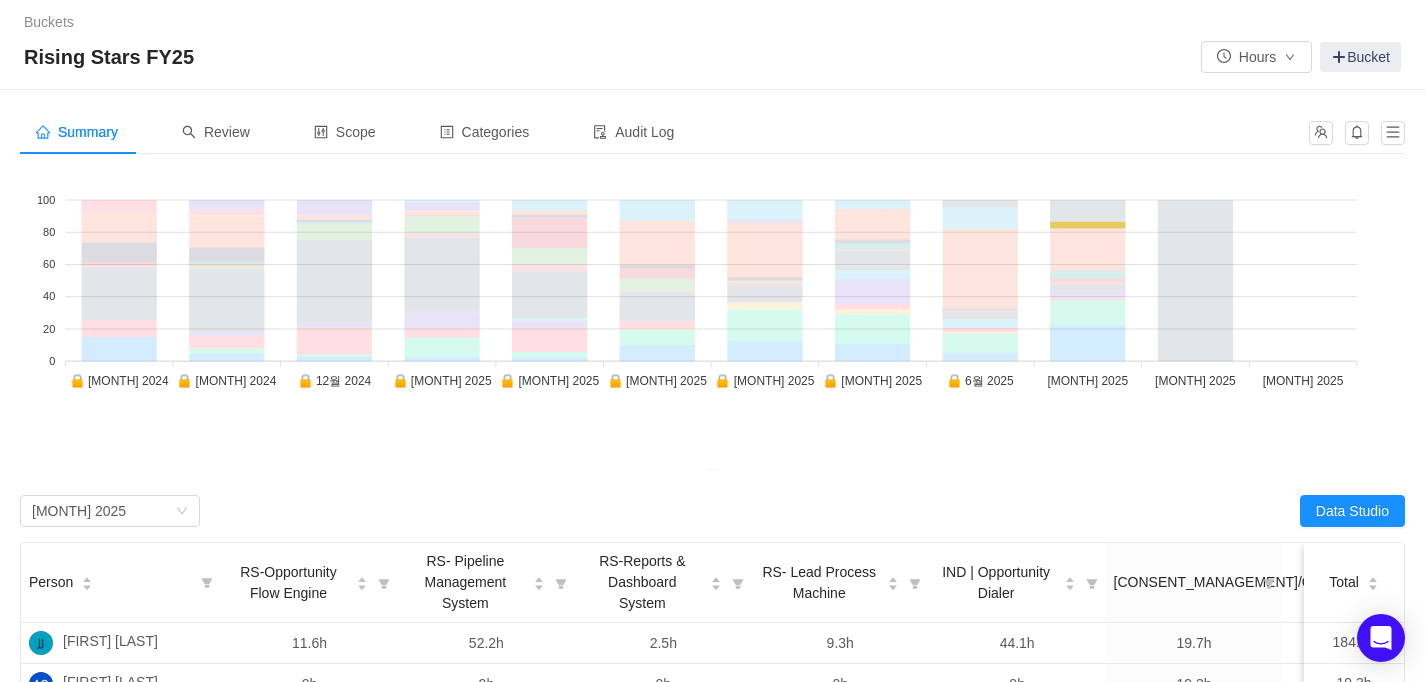 click on "[CONSENT_MANAGEMENT]/CMMS" 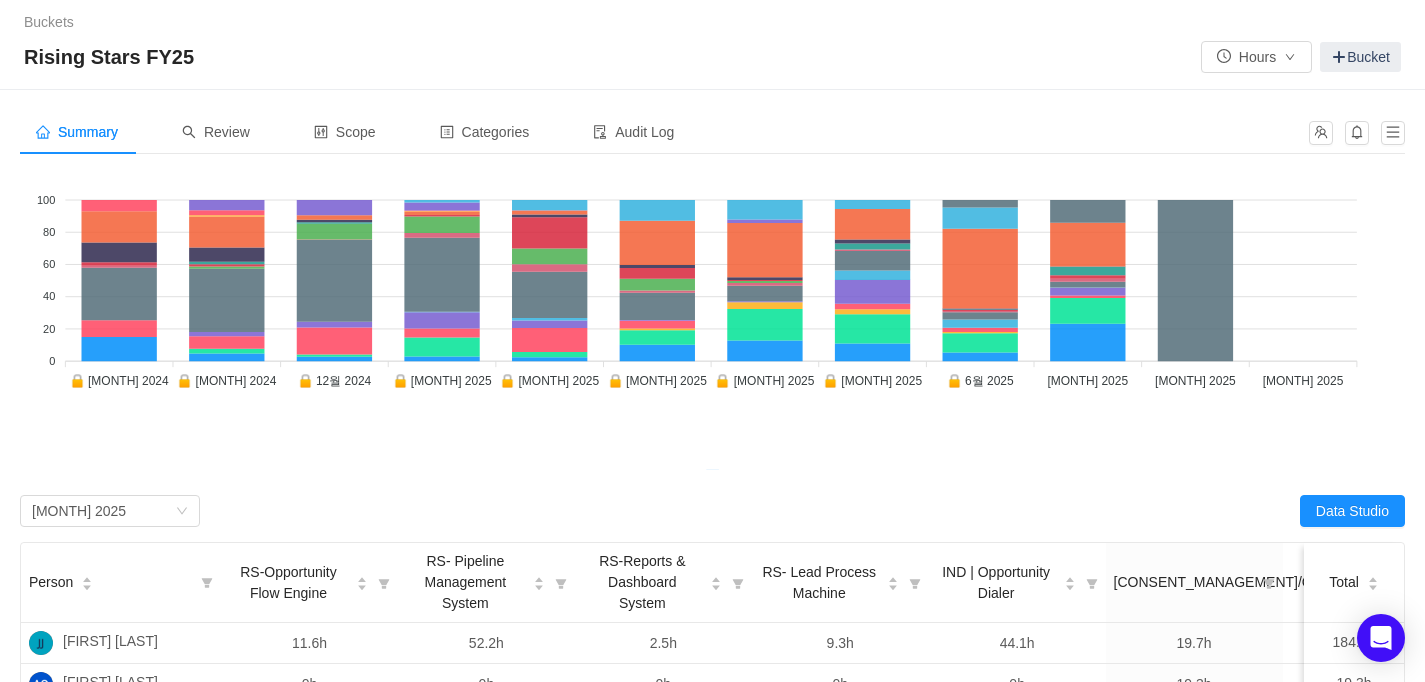 click on "[CONSENT_MANAGEMENT]/CMMS" 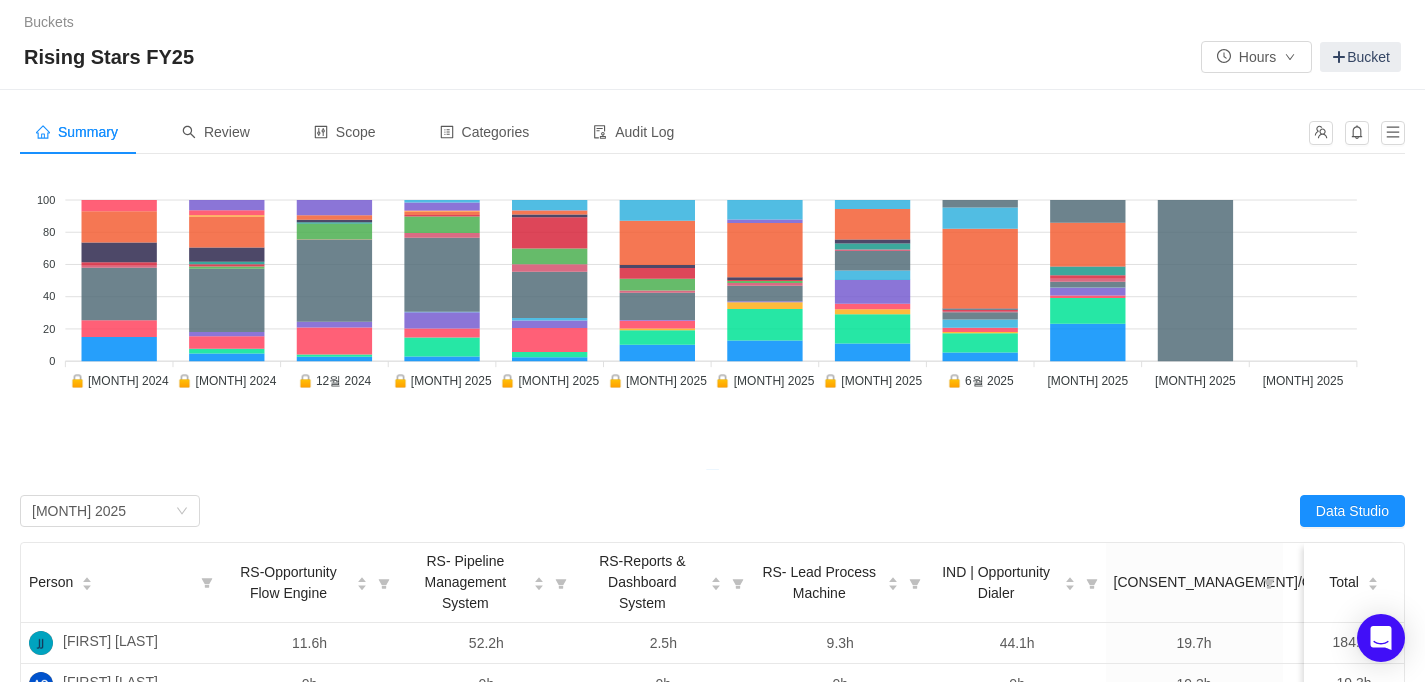 click on "[CONSENT_MANAGEMENT]/CMMS" 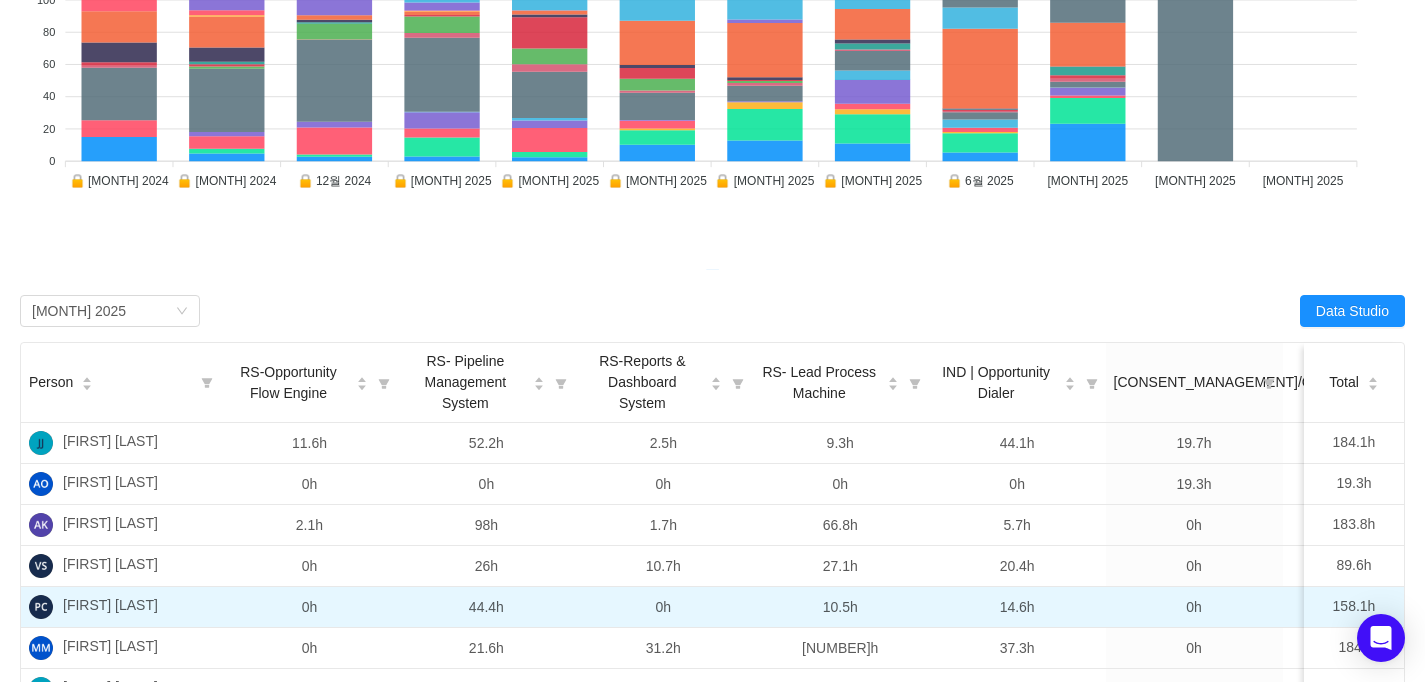 scroll, scrollTop: 300, scrollLeft: 0, axis: vertical 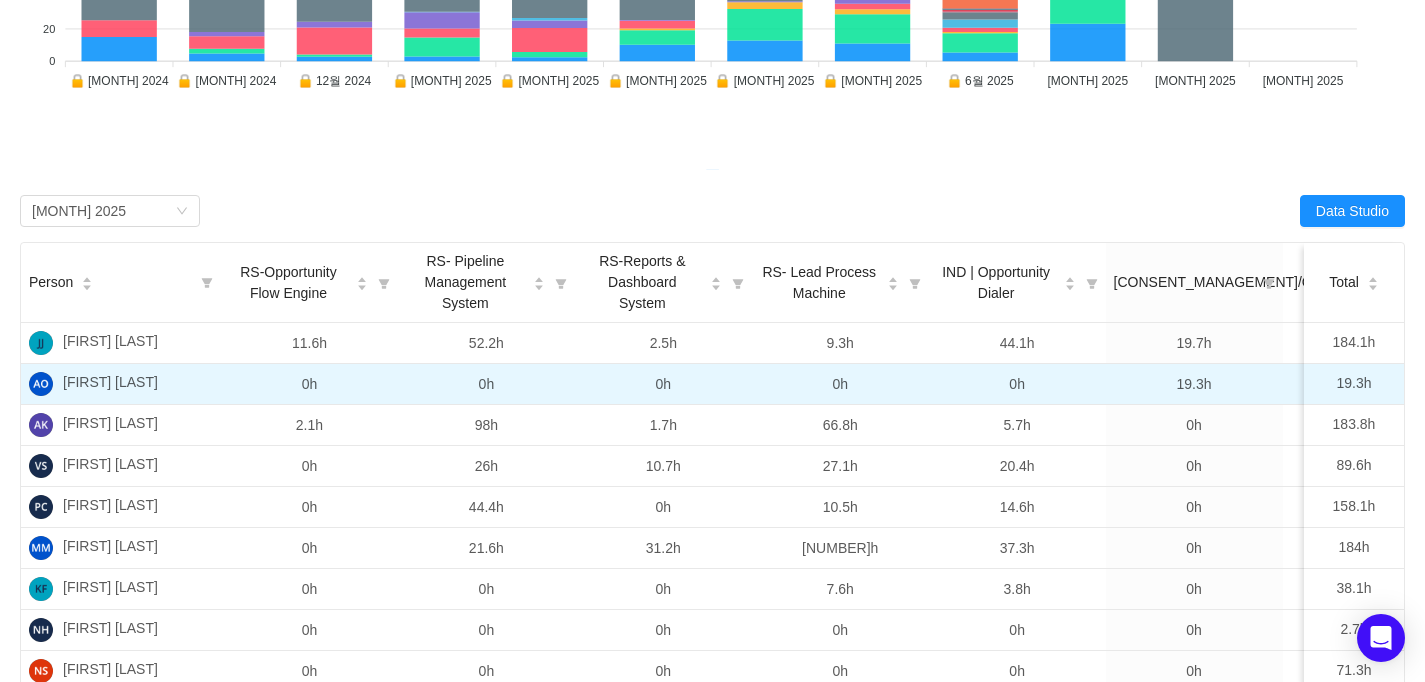 click on "19.3h" at bounding box center (1194, 384) 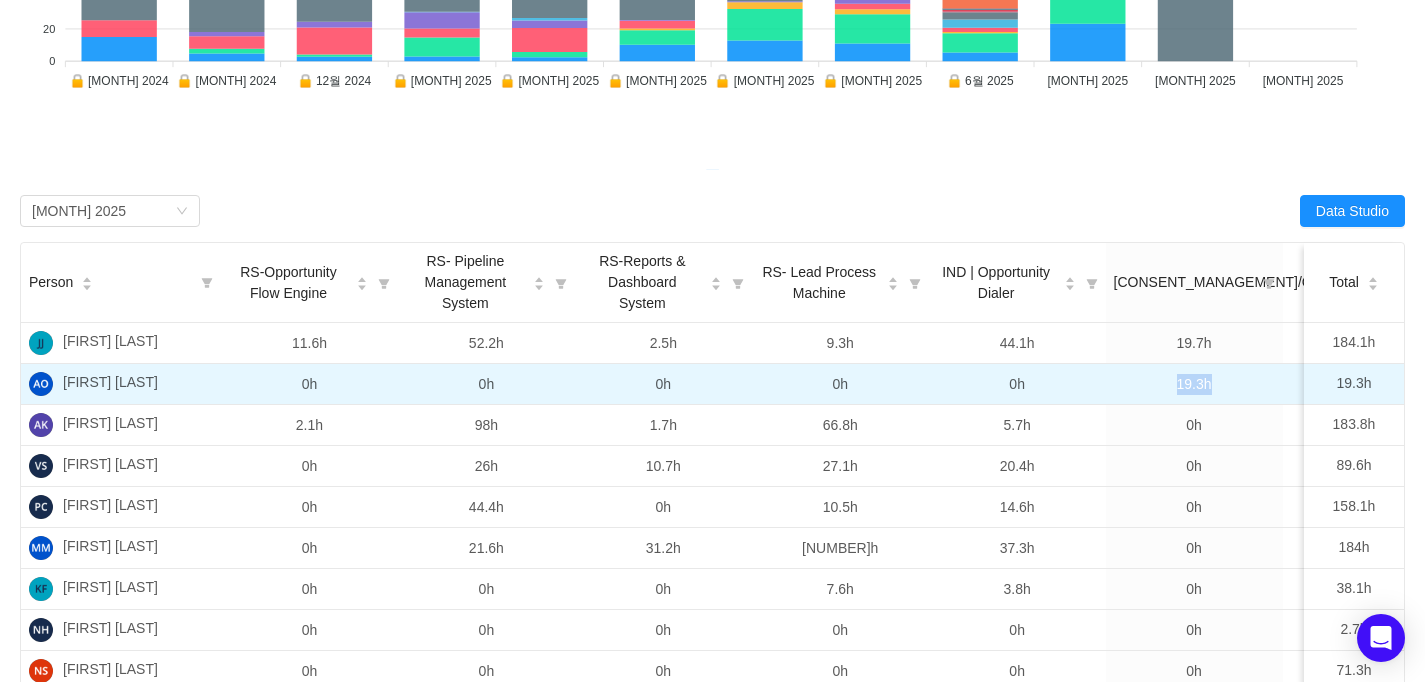click on "19.3h" at bounding box center [1194, 384] 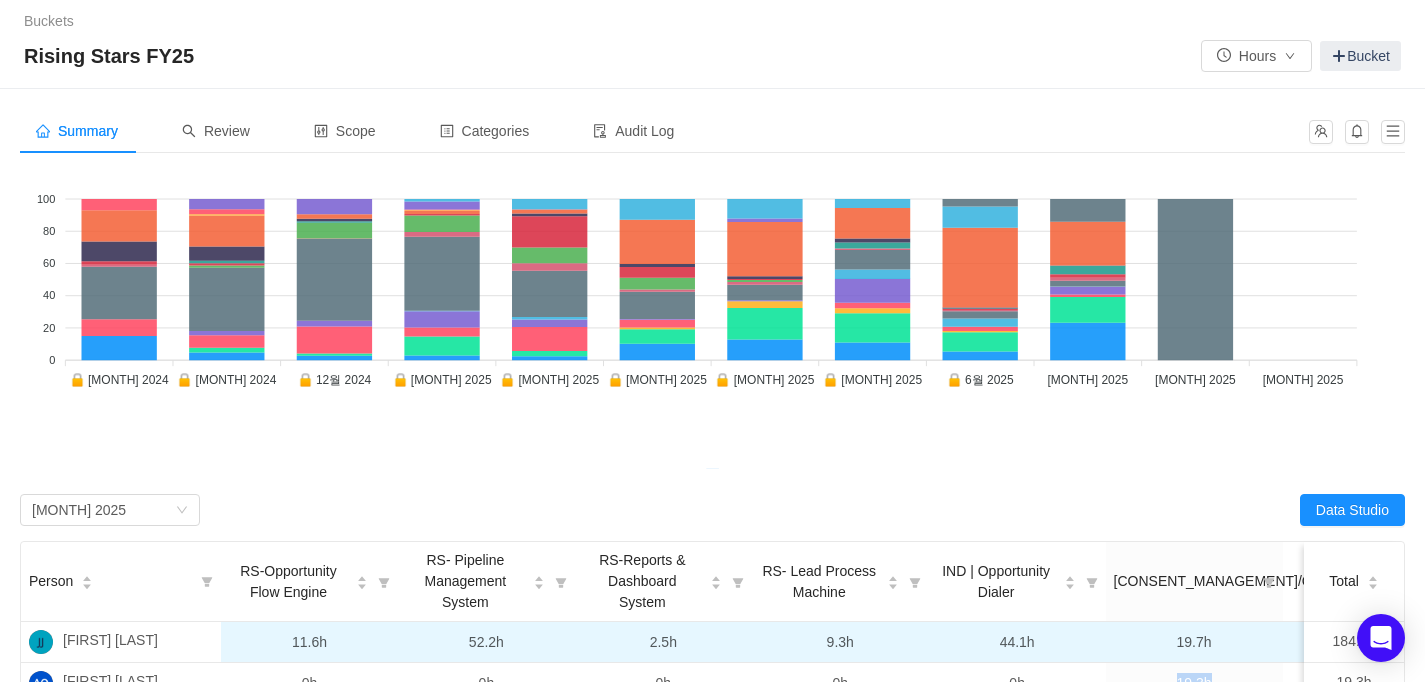 scroll, scrollTop: 0, scrollLeft: 0, axis: both 